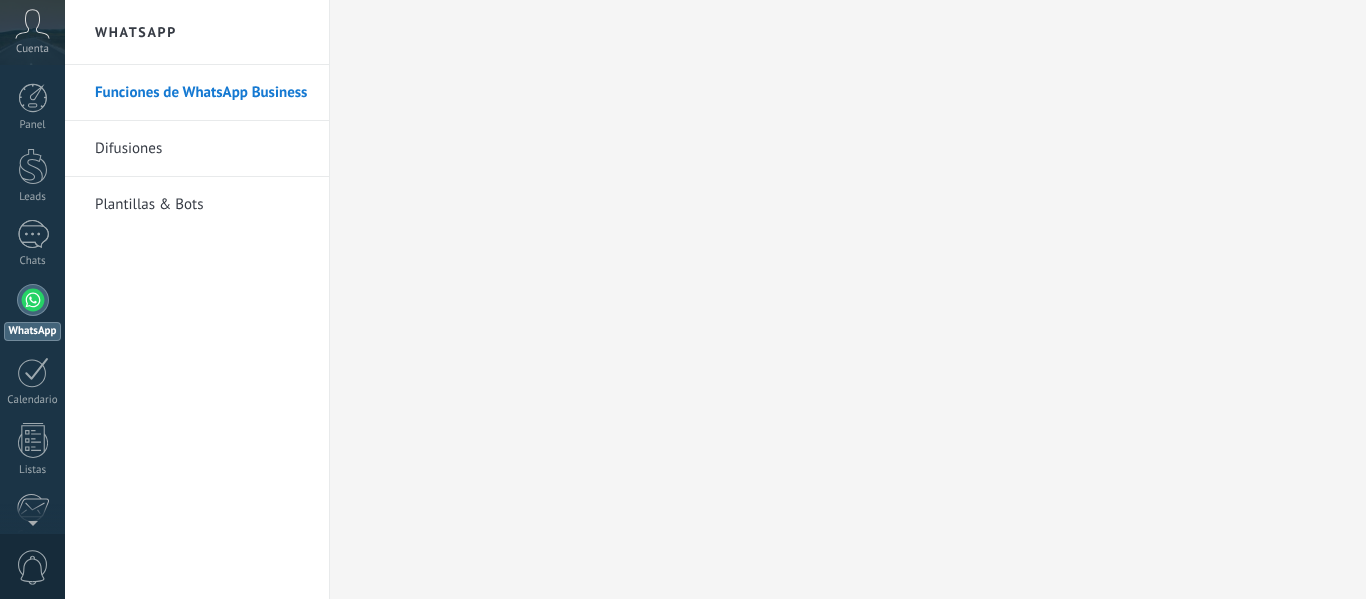 scroll, scrollTop: 0, scrollLeft: 0, axis: both 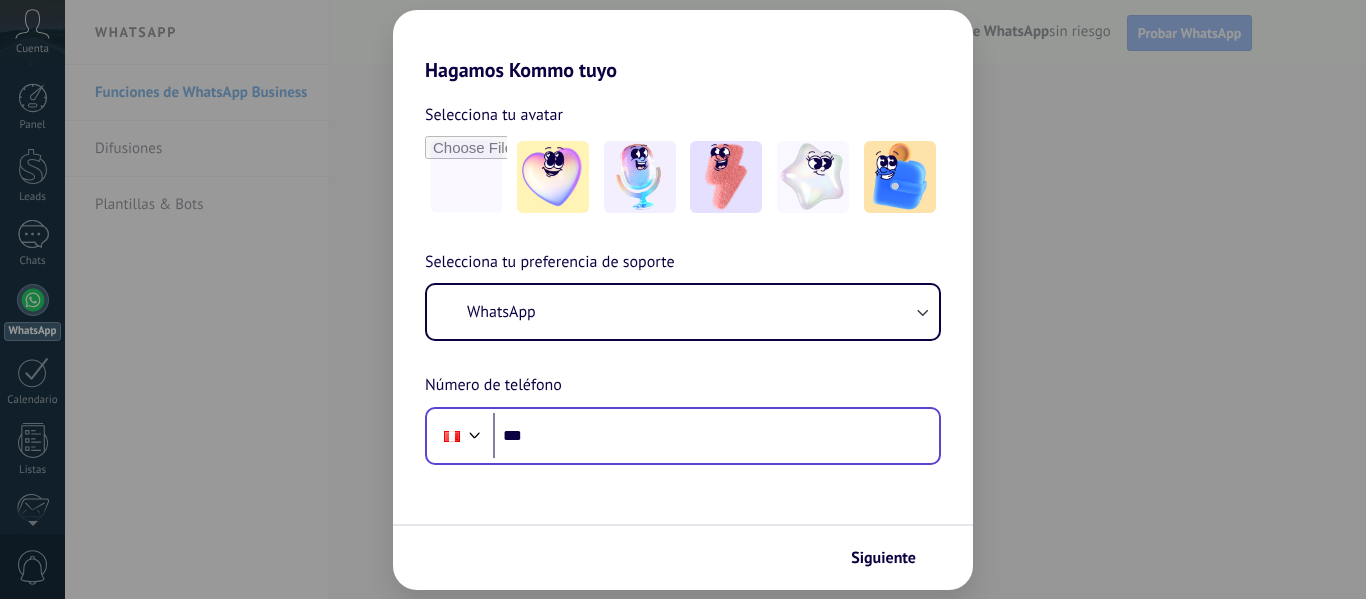 click on "Phone ***" at bounding box center (683, 436) 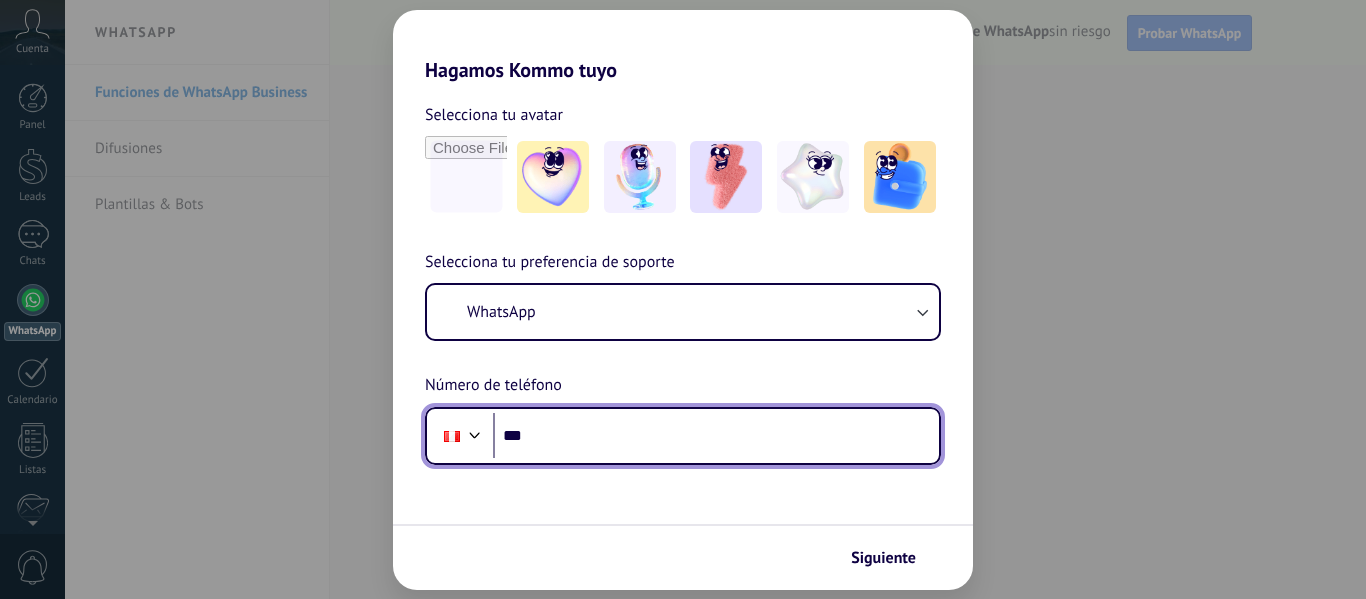 click on "***" at bounding box center [716, 436] 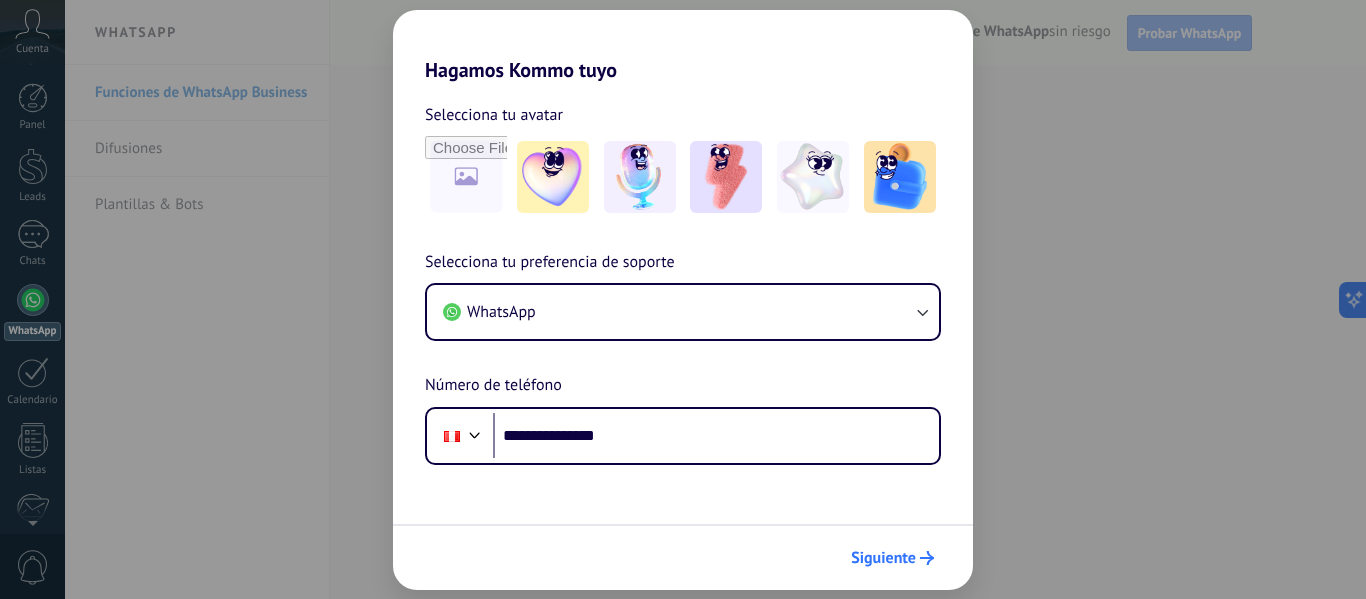 click on "Siguiente" at bounding box center [883, 558] 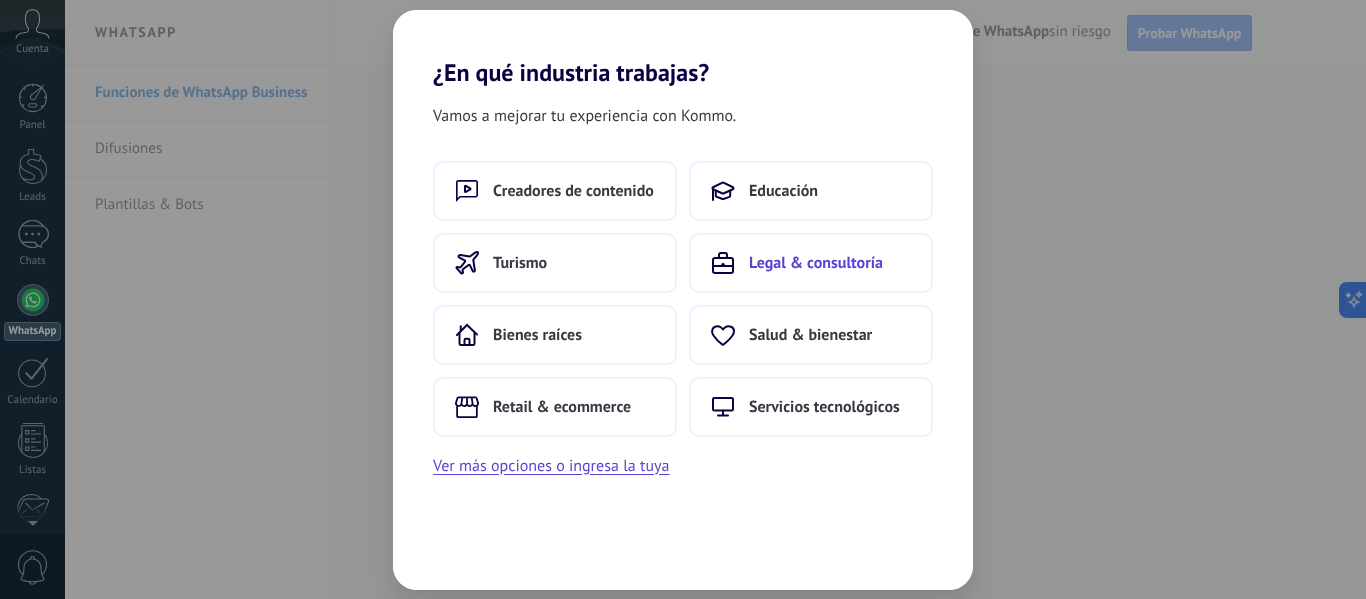 scroll, scrollTop: 0, scrollLeft: 0, axis: both 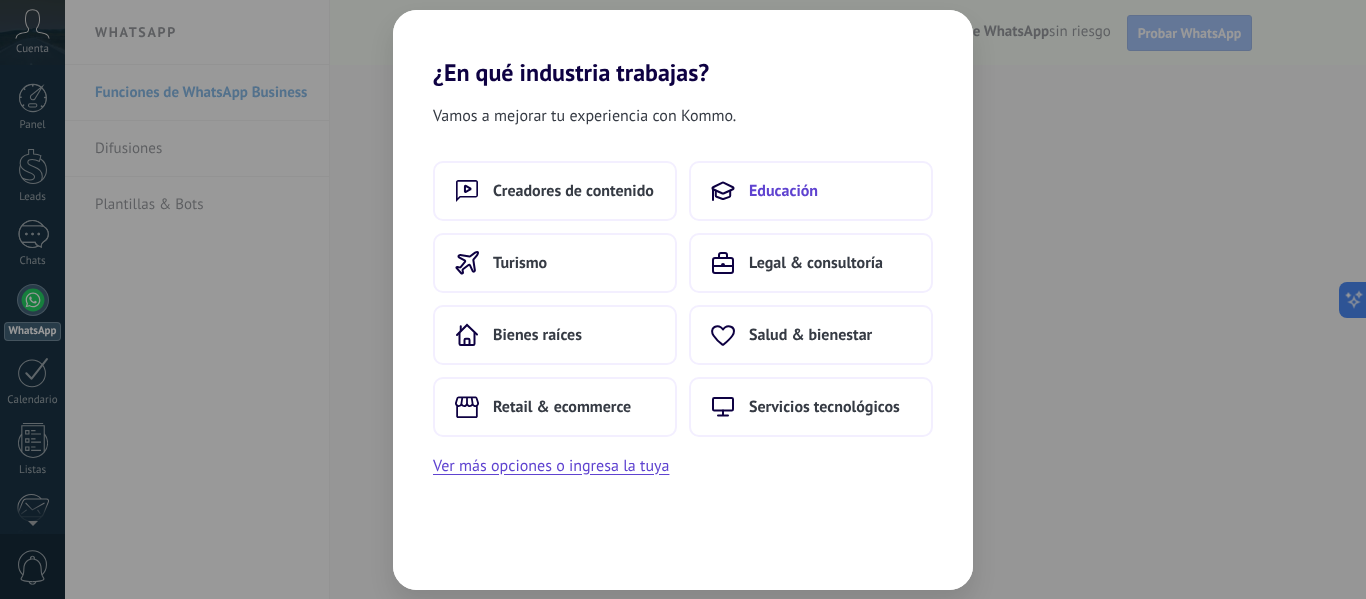 click on "Educación" at bounding box center (811, 191) 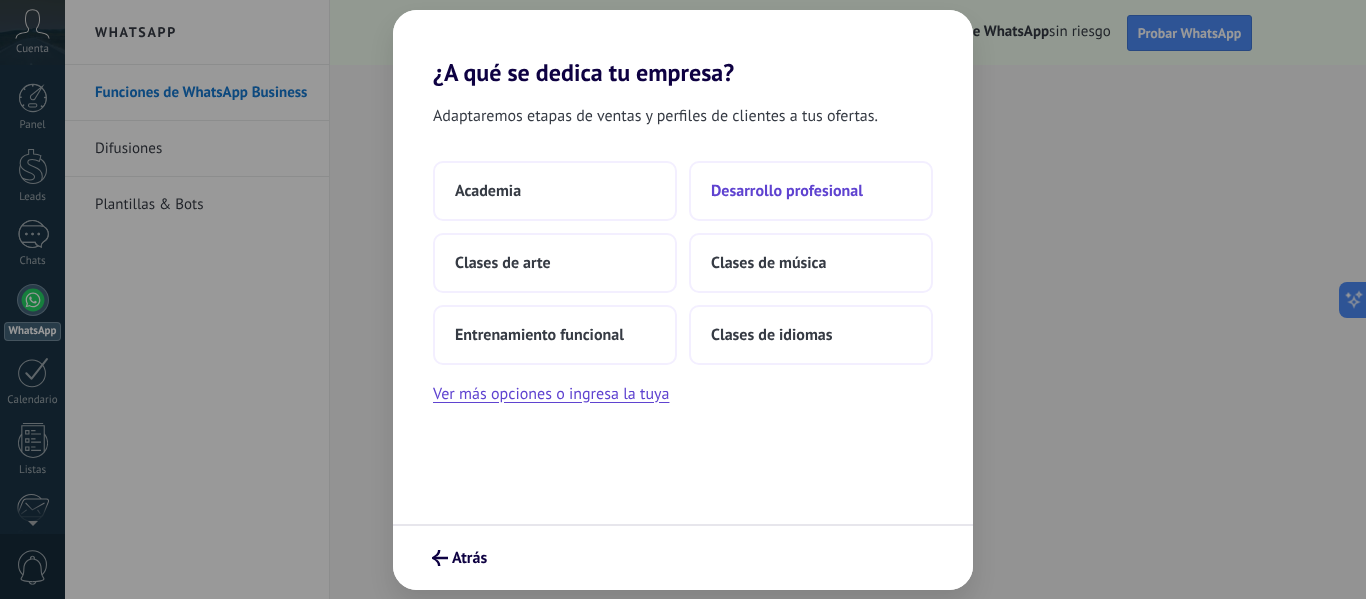 click on "Desarrollo profesional" at bounding box center [811, 191] 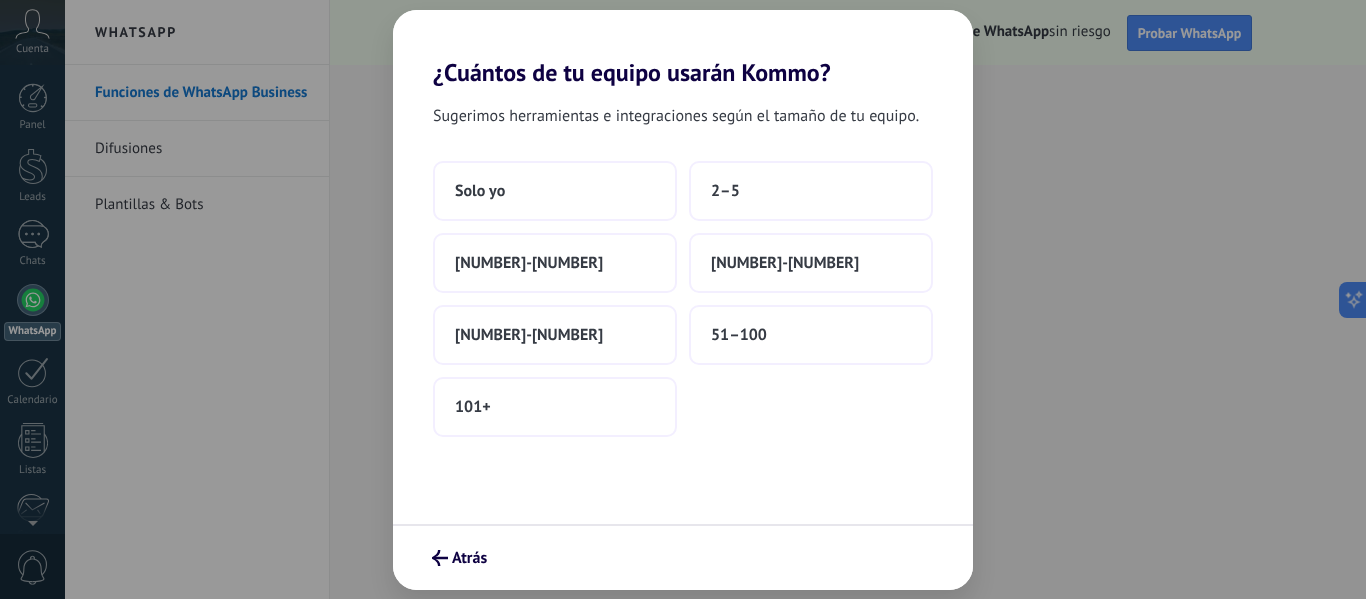 click on "2–5" at bounding box center [811, 191] 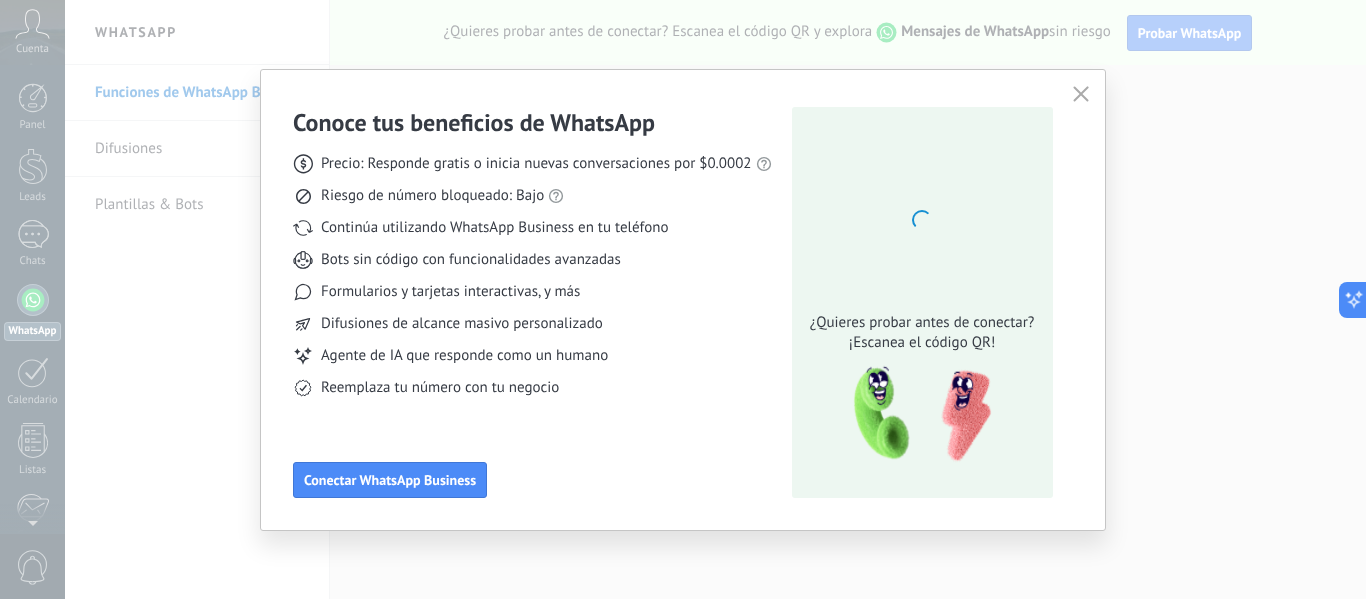 click at bounding box center (1081, 94) 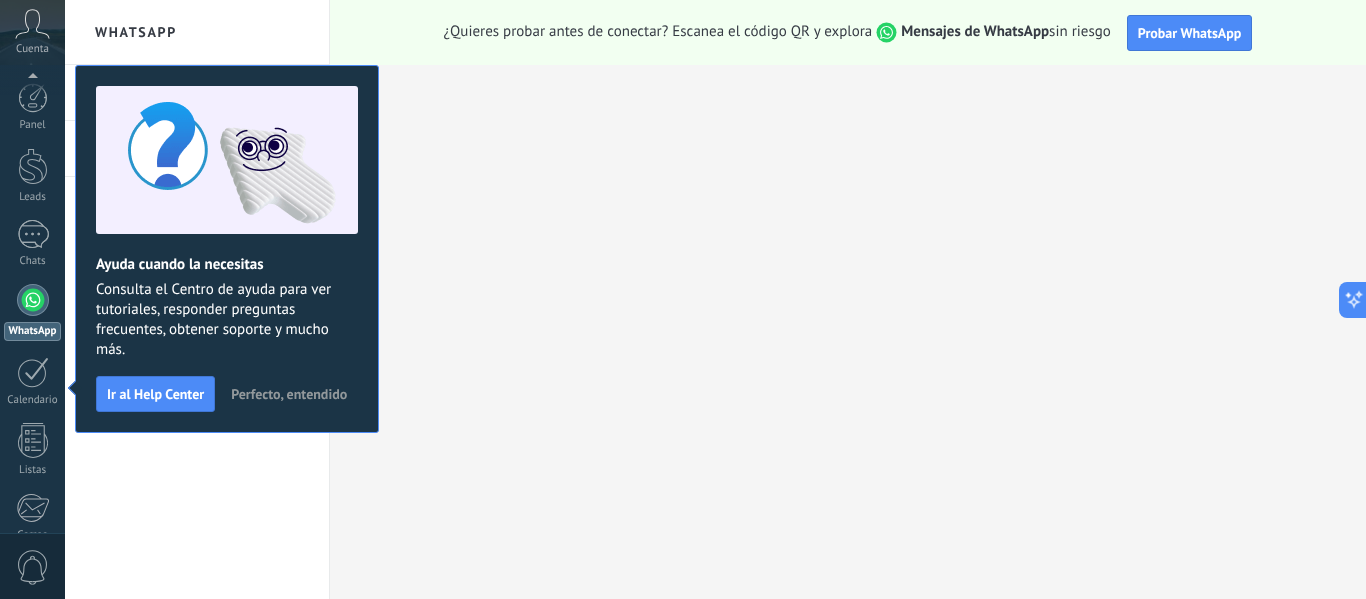 scroll, scrollTop: 233, scrollLeft: 0, axis: vertical 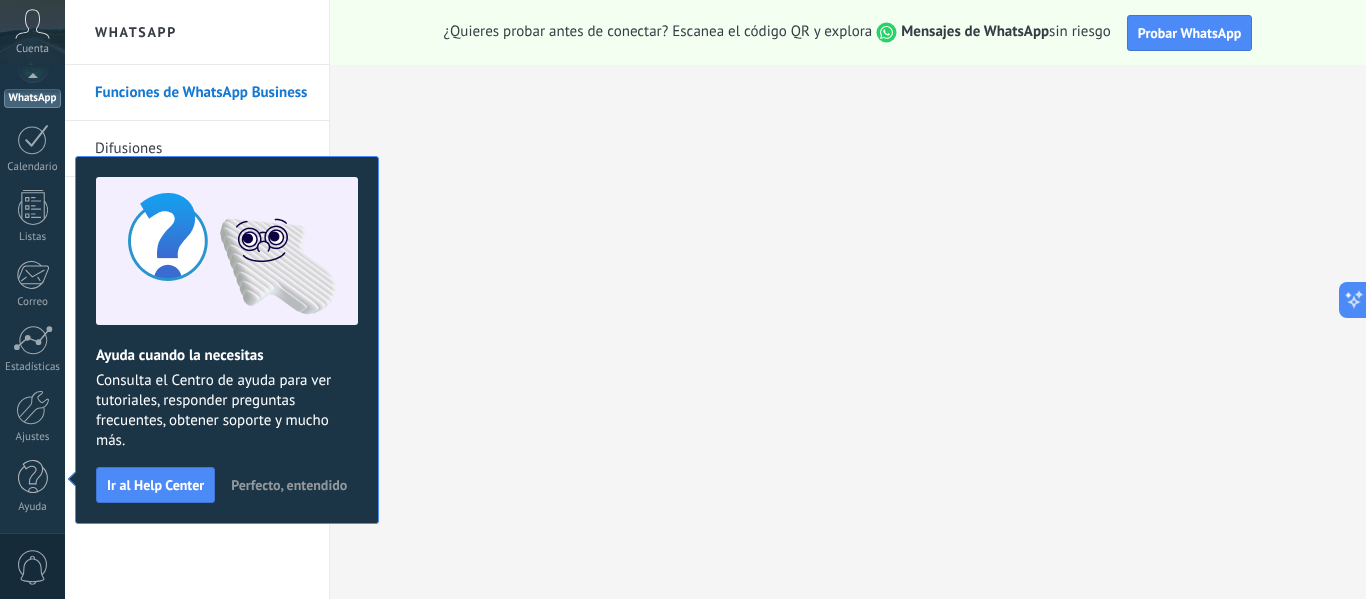 drag, startPoint x: 273, startPoint y: 456, endPoint x: 286, endPoint y: 487, distance: 33.61547 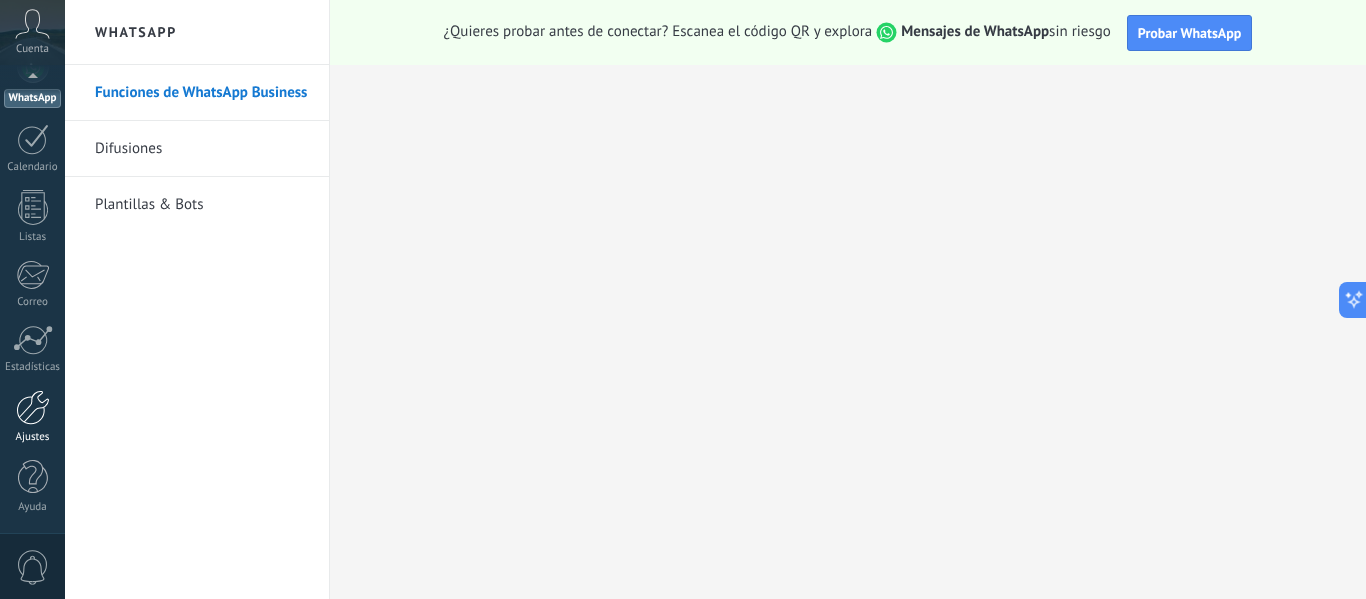 click at bounding box center [33, 407] 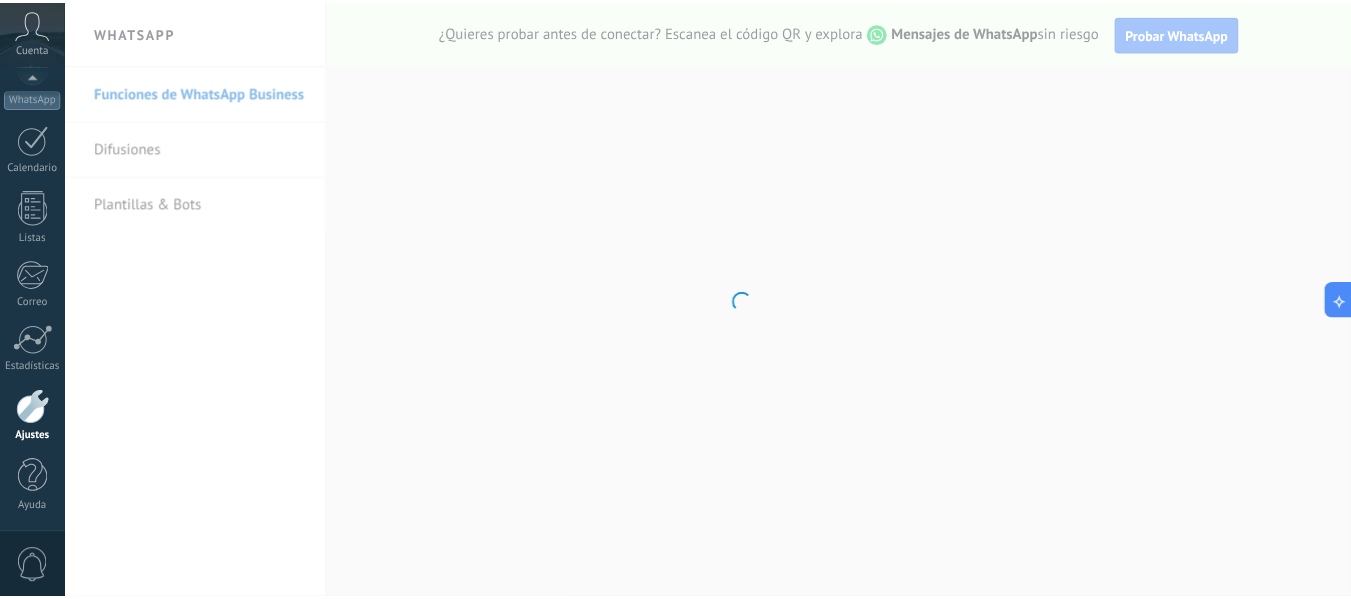 scroll, scrollTop: 0, scrollLeft: 0, axis: both 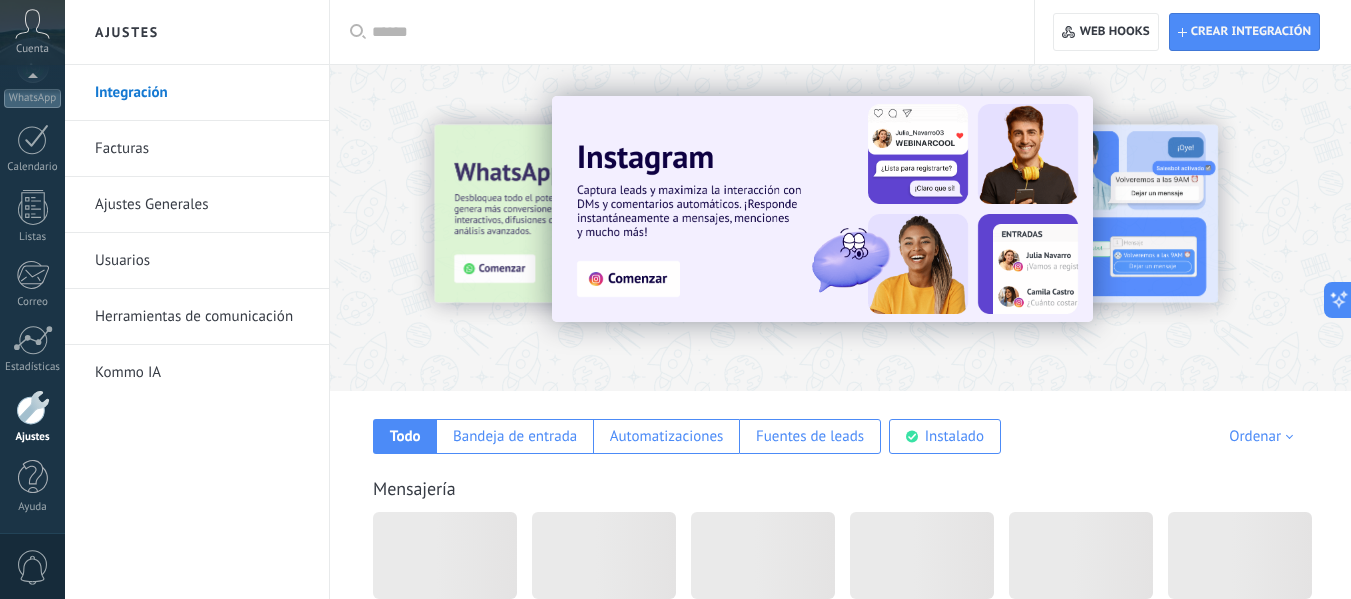 click at bounding box center [840, 222] 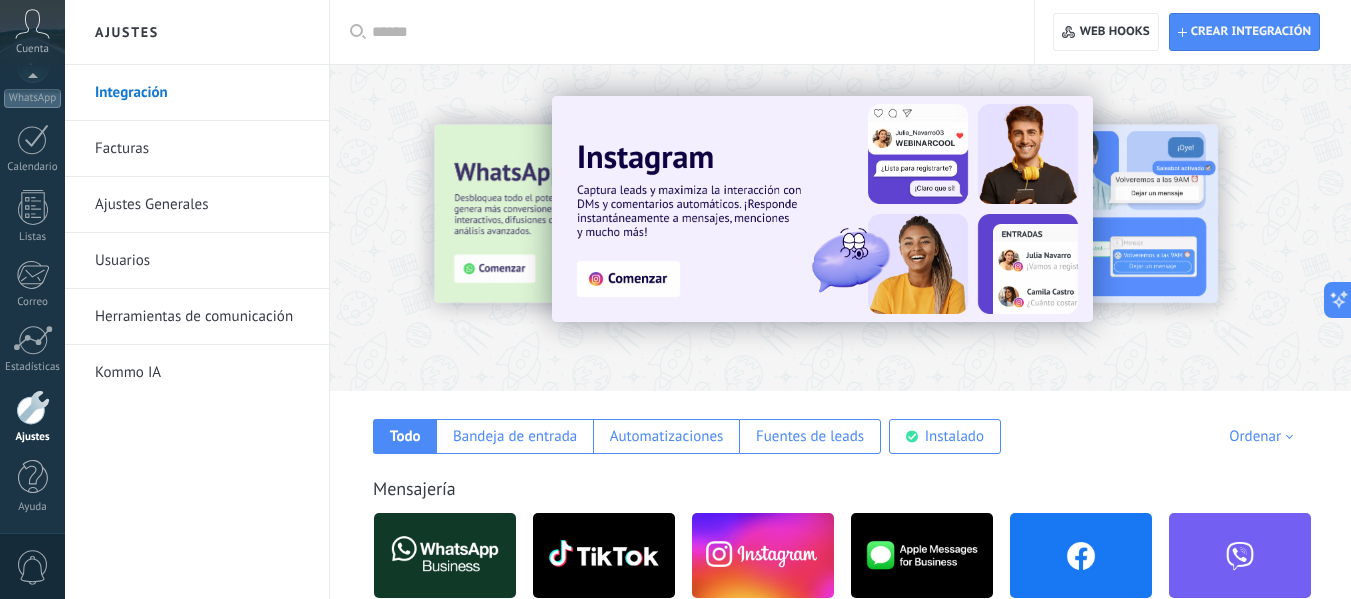 click on "Herramientas de comunicación" at bounding box center [202, 317] 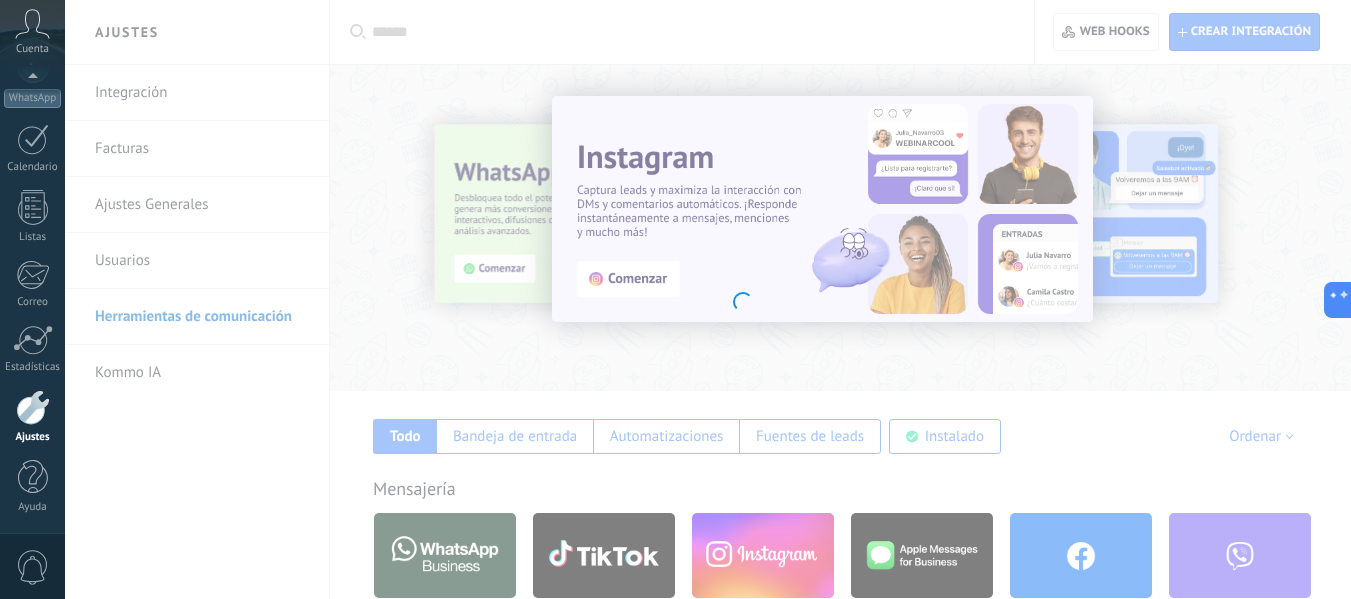 scroll, scrollTop: 0, scrollLeft: 0, axis: both 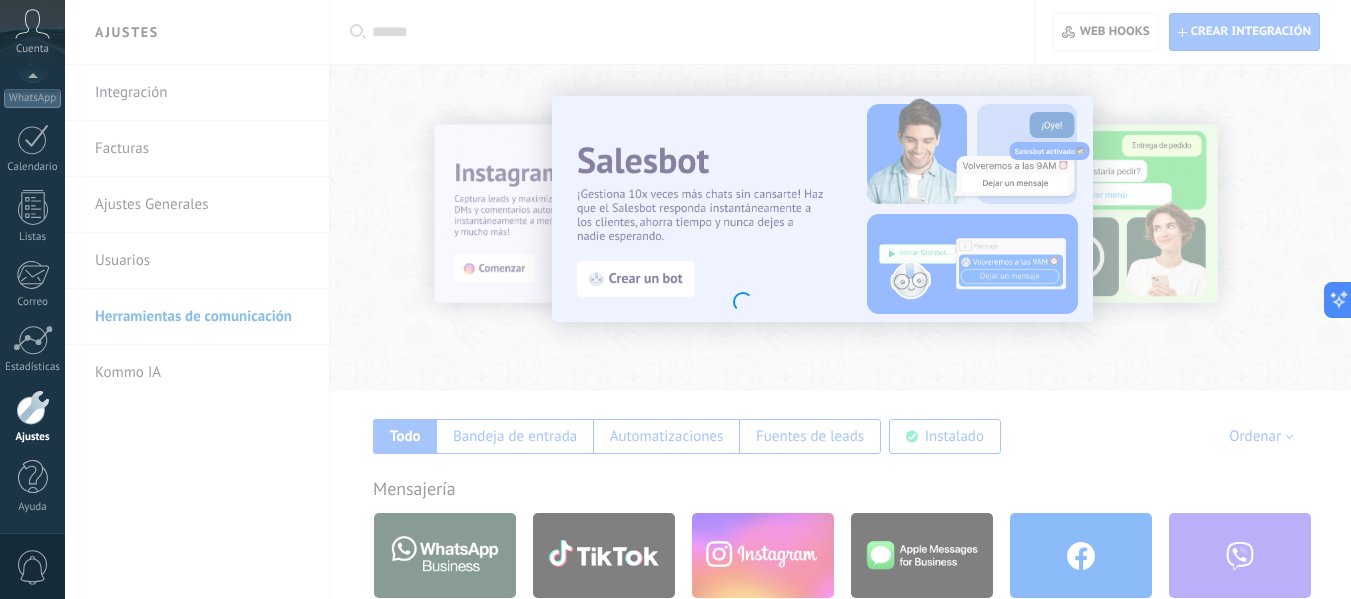 click on ".abccls-1,.abccls-2{fill-rule:evenodd}.abccls-2{fill:#fff} .abfcls-1{fill:none}.abfcls-2{fill:#fff} .abncls-1{isolation:isolate}.abncls-2{opacity:.06}.abncls-2,.abncls-3,.abncls-6{mix-blend-mode:multiply}.abncls-3{opacity:.15}.abncls-4,.abncls-8{fill:#fff}.abncls-5{fill:url(#abnlinear-gradient)}.abncls-6{opacity:.04}.abncls-7{fill:url(#abnlinear-gradient-2)}.abncls-8{fill-rule:evenodd} .abqst0{fill:#ffa200} .abwcls-1{fill:#252525} .cls-1{isolation:isolate} .acicls-1{fill:none} .aclcls-1{fill:#232323} .acnst0{display:none} .addcls-1,.addcls-2{fill:none;stroke-miterlimit:10}.addcls-1{stroke:#dfe0e5}.addcls-2{stroke:#a1a7ab} .adecls-1,.adecls-2{fill:none;stroke-miterlimit:10}.adecls-1{stroke:#dfe0e5}.adecls-2{stroke:#a1a7ab} .adqcls-1{fill:#8591a5;fill-rule:evenodd} .aeccls-1{fill:#5c9f37} .aeecls-1{fill:#f86161} .aejcls-1{fill:#8591a5;fill-rule:evenodd} .aekcls-1{fill-rule:evenodd} .aelcls-1{fill-rule:evenodd;fill:currentColor} .aemcls-1{fill-rule:evenodd;fill:currentColor} .aencls-2{fill:#f86161;opacity:.3}" at bounding box center (675, 299) 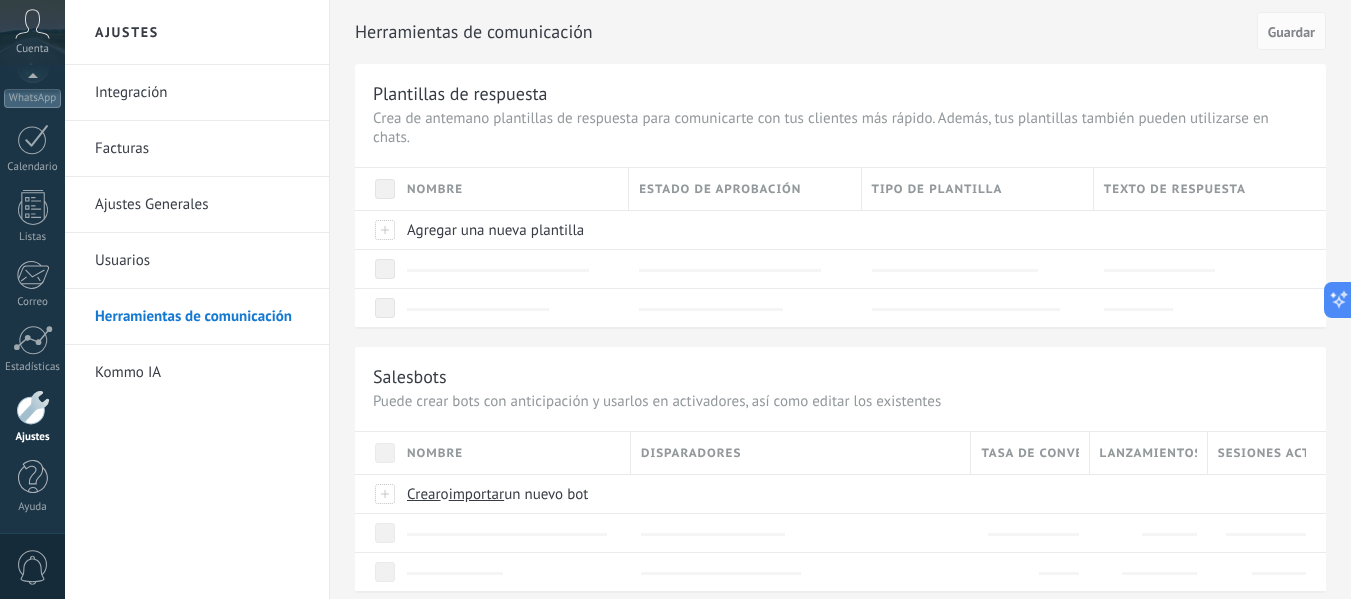 click on "Integración" at bounding box center [202, 93] 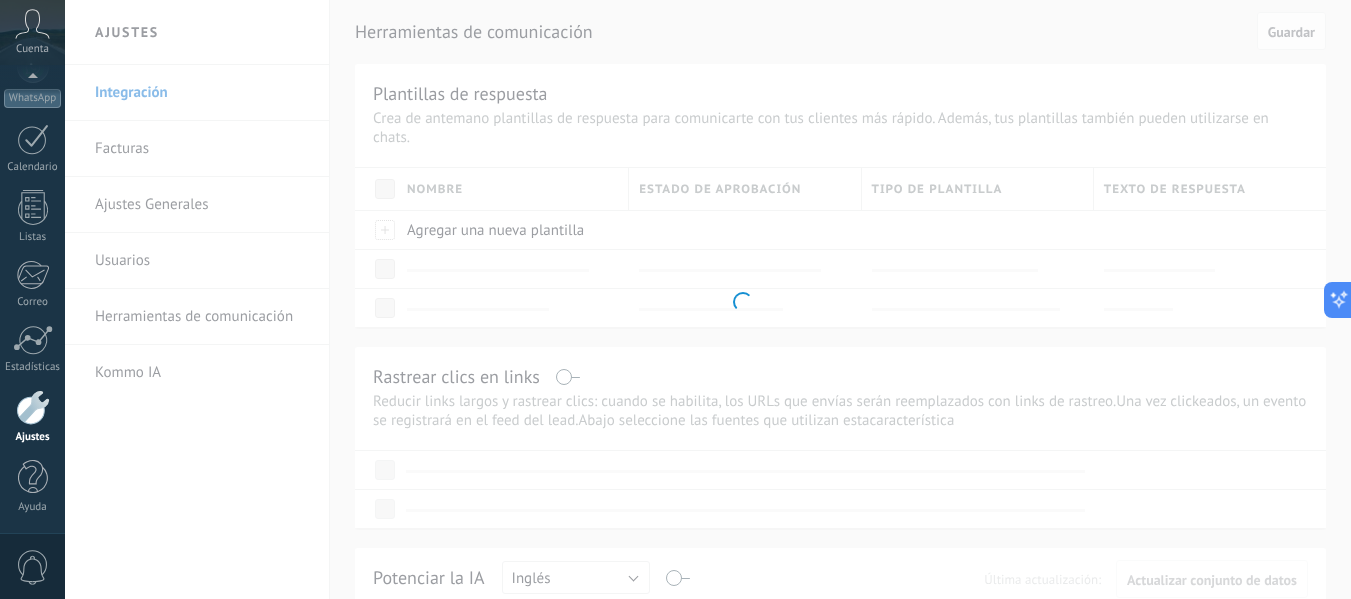 click on ".abccls-1,.abccls-2{fill-rule:evenodd}.abccls-2{fill:#fff} .abfcls-1{fill:none}.abfcls-2{fill:#fff} .abncls-1{isolation:isolate}.abncls-2{opacity:.06}.abncls-2,.abncls-3,.abncls-6{mix-blend-mode:multiply}.abncls-3{opacity:.15}.abncls-4,.abncls-8{fill:#fff}.abncls-5{fill:url(#abnlinear-gradient)}.abncls-6{opacity:.04}.abncls-7{fill:url(#abnlinear-gradient-2)}.abncls-8{fill-rule:evenodd} .abqst0{fill:#ffa200} .abwcls-1{fill:#252525} .cls-1{isolation:isolate} .acicls-1{fill:none} .aclcls-1{fill:#232323} .acnst0{display:none} .addcls-1,.addcls-2{fill:none;stroke-miterlimit:10}.addcls-1{stroke:#dfe0e5}.addcls-2{stroke:#a1a7ab} .adecls-1,.adecls-2{fill:none;stroke-miterlimit:10}.adecls-1{stroke:#dfe0e5}.adecls-2{stroke:#a1a7ab} .adqcls-1{fill:#8591a5;fill-rule:evenodd} .aeccls-1{fill:#5c9f37} .aeecls-1{fill:#f86161} .aejcls-1{fill:#8591a5;fill-rule:evenodd} .aekcls-1{fill-rule:evenodd} .aelcls-1{fill-rule:evenodd;fill:currentColor} .aemcls-1{fill-rule:evenodd;fill:currentColor} .aencls-2{fill:#f86161;opacity:.3}" at bounding box center [675, 299] 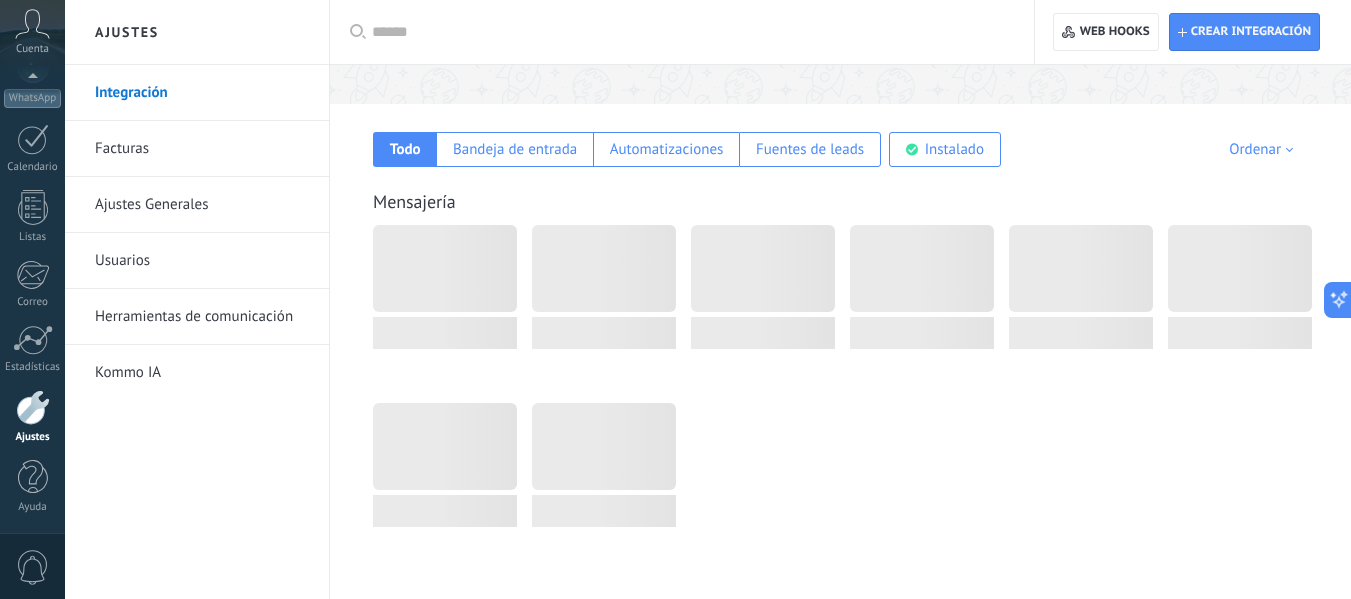 scroll, scrollTop: 300, scrollLeft: 0, axis: vertical 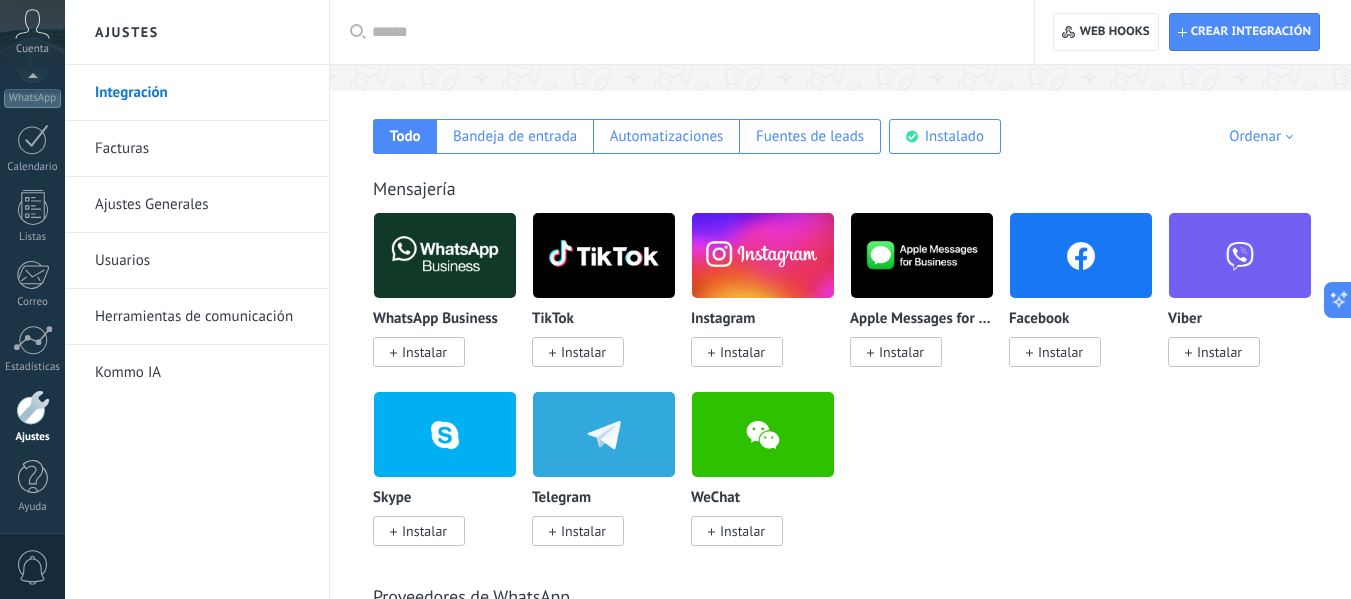 click at bounding box center [1081, 255] 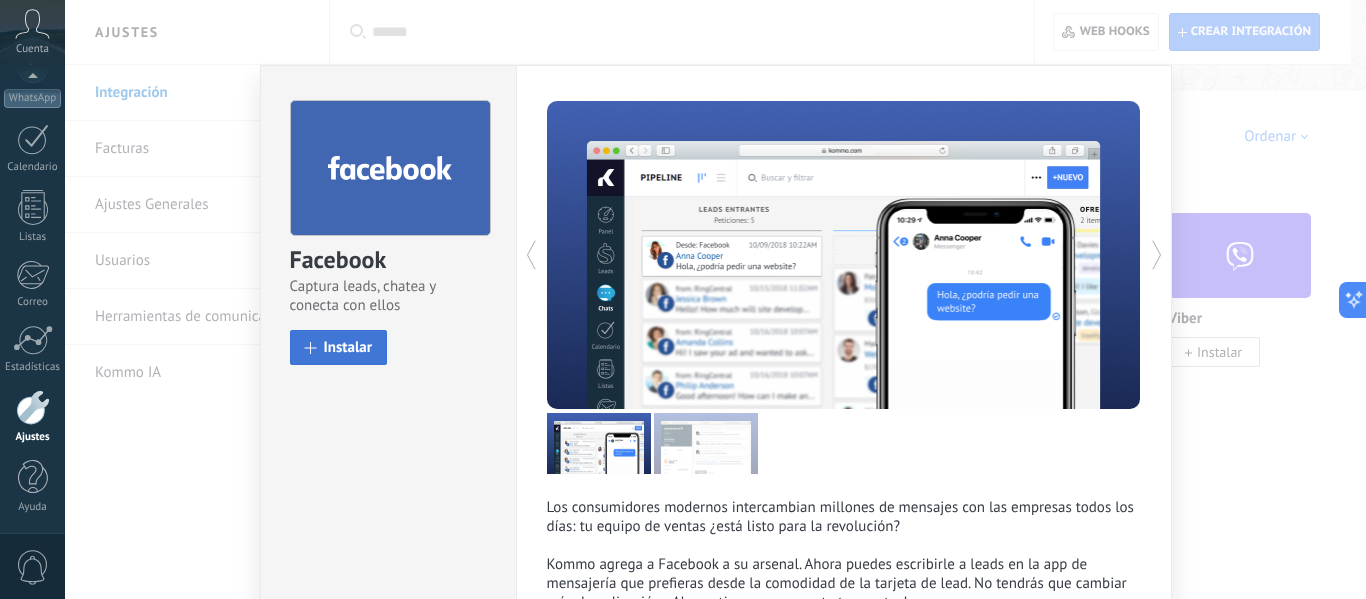 click on "Instalar" at bounding box center [348, 347] 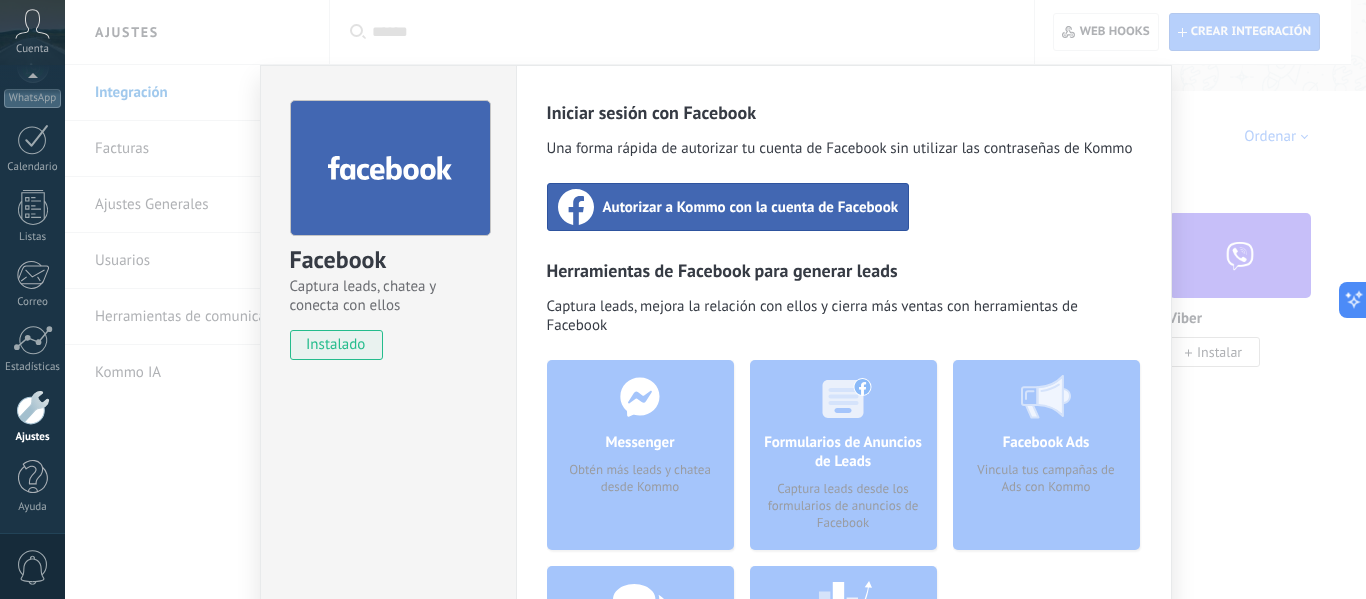 click on "Autorizar a Kommo con la cuenta de Facebook" at bounding box center [751, 207] 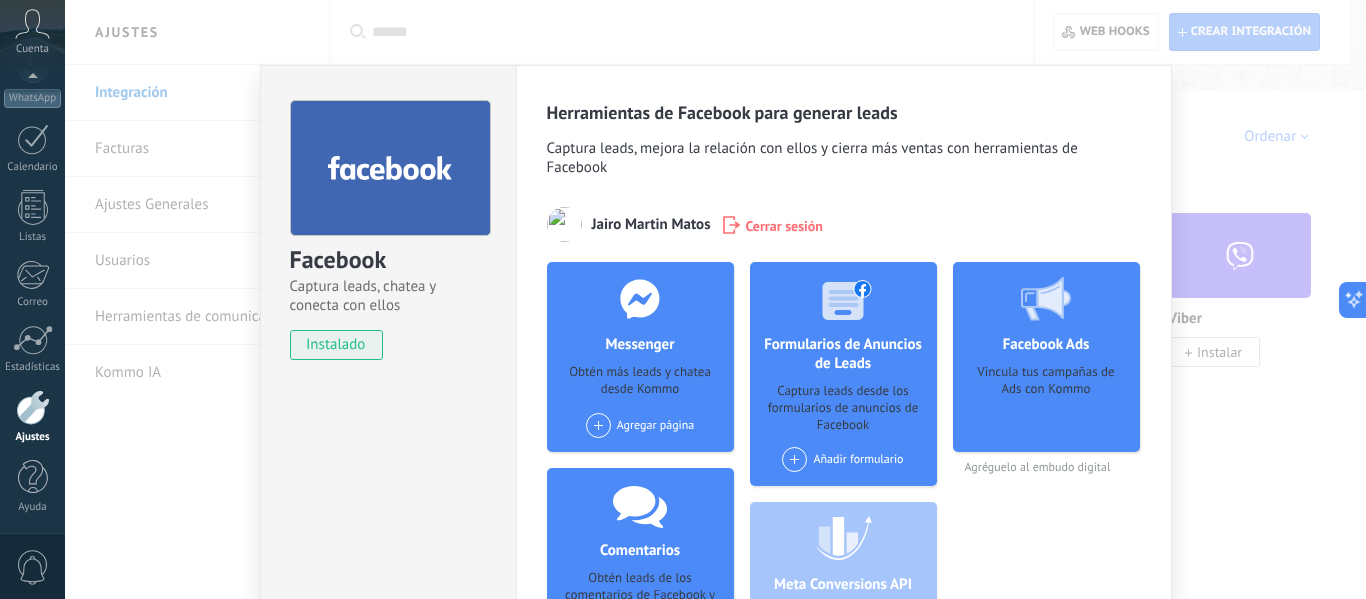 click on "Facebook Captura leads, chatea y conecta con ellos instalado Desinstalar Herramientas de Facebook para generar leads Captura leads, mejora la relación con ellos y cierra más ventas con herramientas de Facebook [NAME] Cerrar sesión Messenger Obtén más leads y chatea desde Kommo Agregar página Comentarios Obtén leads de los comentarios de Facebook y responde desde Kommo Agregar página Formularios de Anuncios de Leads Captura leads desde los formularios de anuncios de Facebook Añadir formulario Meta Conversions API Sincroniza eventos de mensajes para mejorar tus anuncios Facebook Ads Vincula tus campañas de Ads con Kommo Agréguelo al embudo digital más" at bounding box center (715, 299) 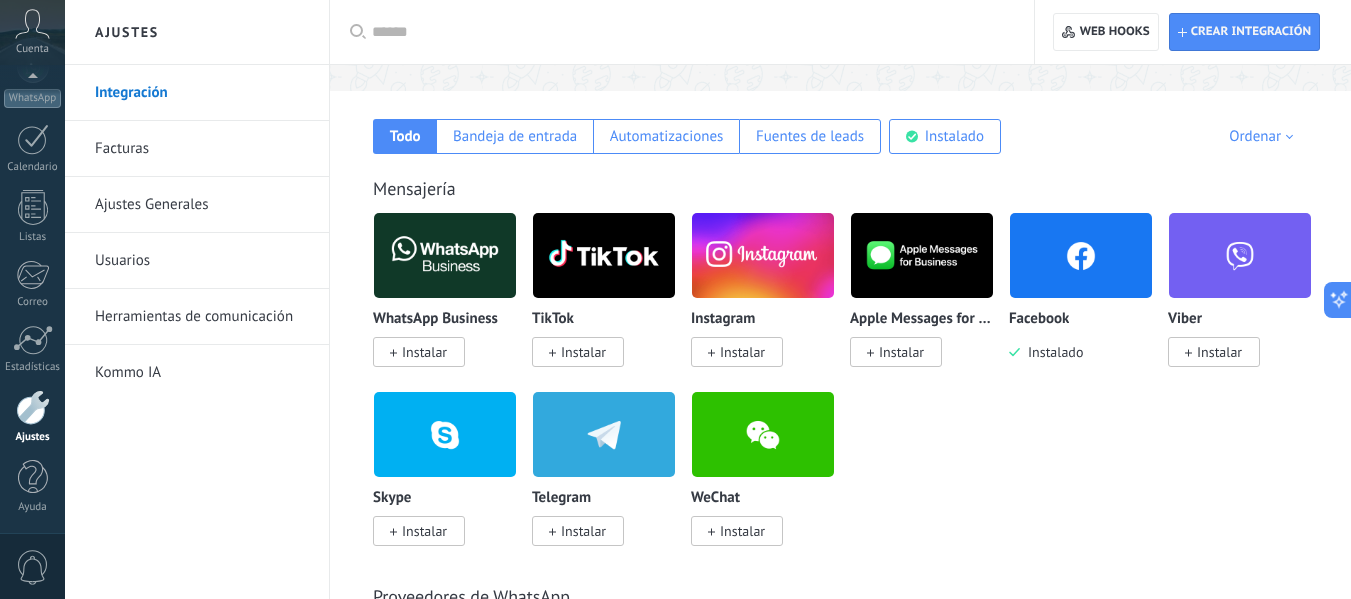 click at bounding box center (763, 255) 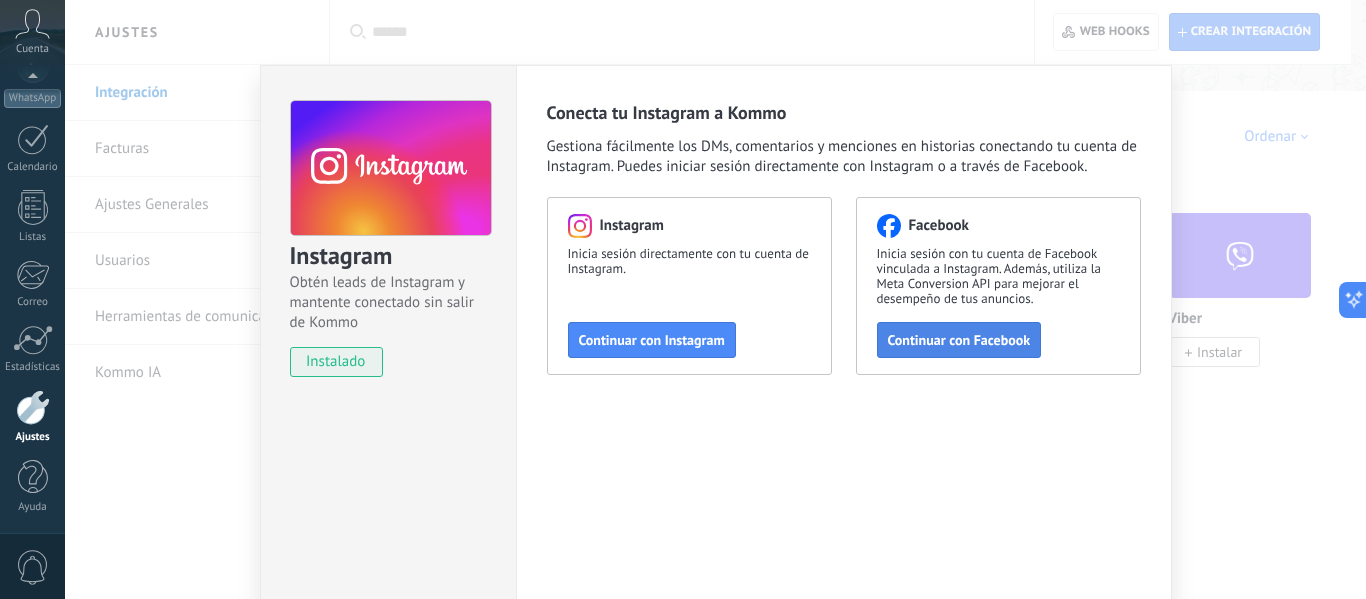 click on "Continuar con Facebook" at bounding box center [652, 340] 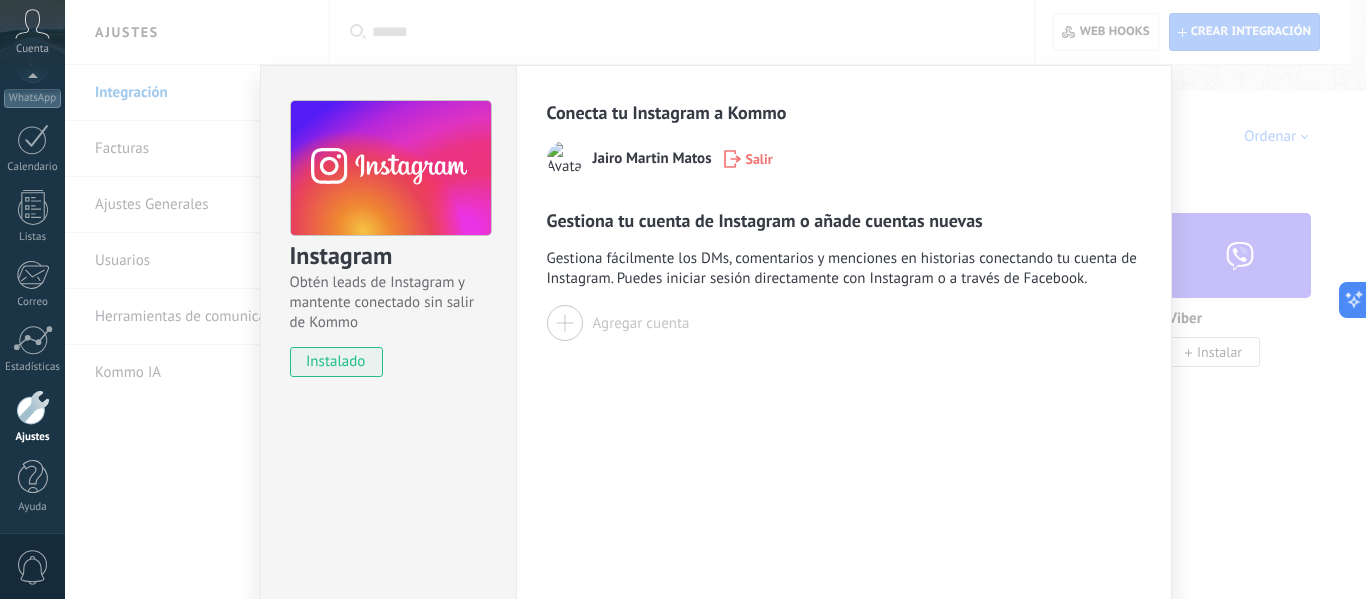 click at bounding box center [565, 323] 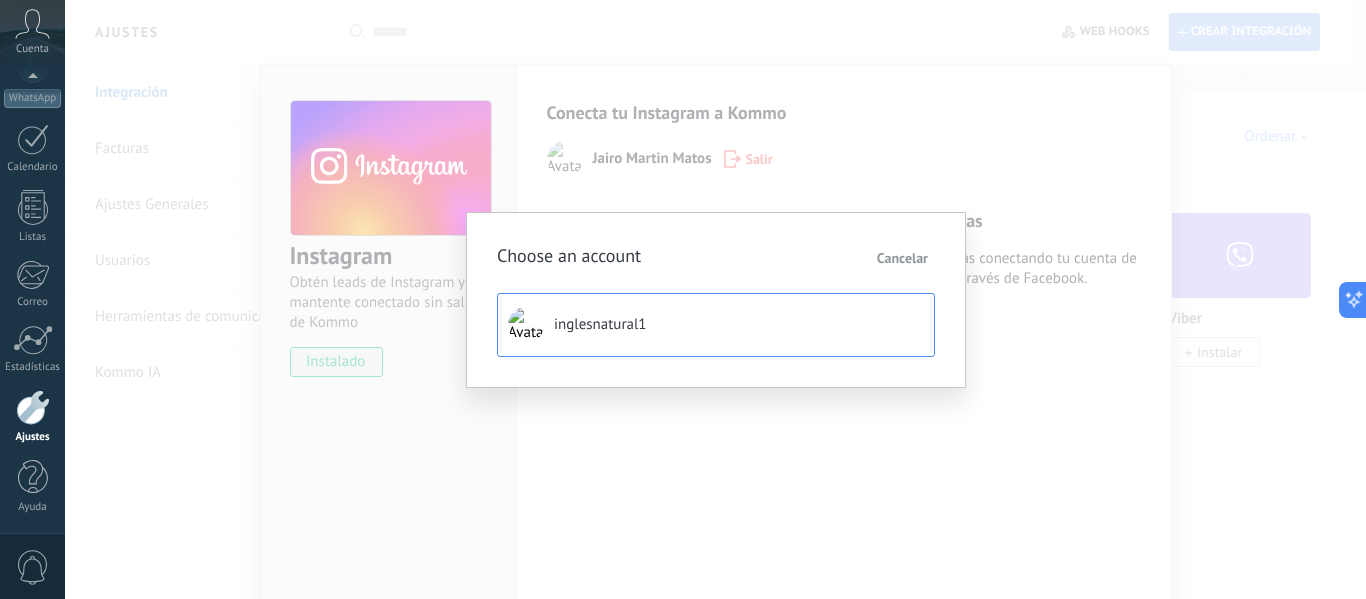 click on "inglesnatural1" at bounding box center [600, 325] 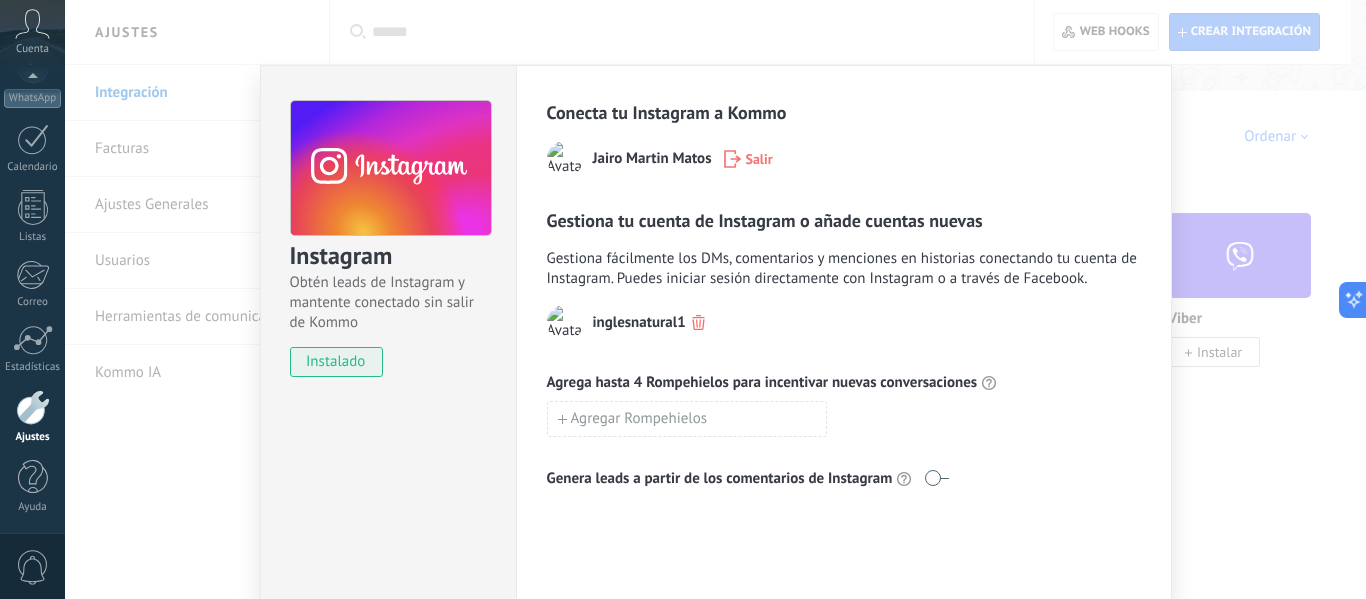 click on "Instagram Obtén leads de Instagram y mantente conectado sin salir de Kommo instalado Conecta tu Instagram a Kommo Jairo Martin Matos Salir Gestiona tu cuenta de Instagram o añade cuentas nuevas Gestiona fácilmente los DMs, comentarios y menciones en historias conectando tu cuenta de Instagram. Puedes iniciar sesión directamente con Instagram o a través de Facebook. inglesnatural1 Agrega hasta 4 Rompehielos para incentivar nuevas conversaciones Agregar Rompehielos Genera leads a partir de los comentarios de Instagram" at bounding box center [715, 299] 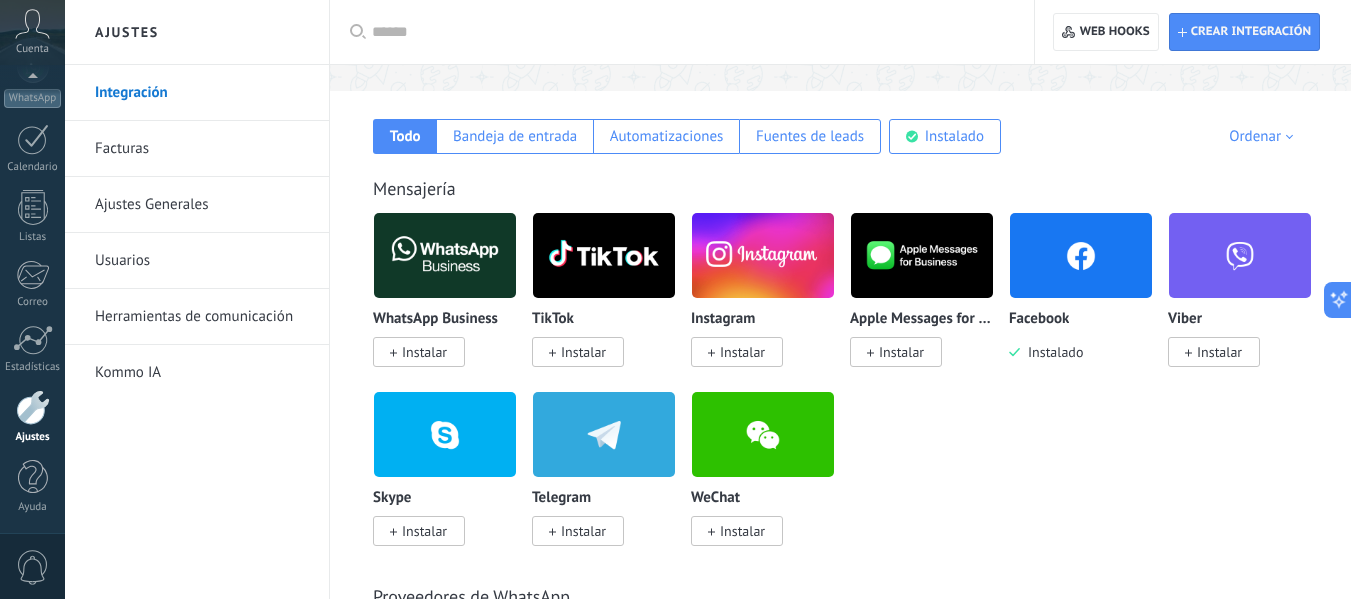 click on "Herramientas de comunicación" at bounding box center [202, 317] 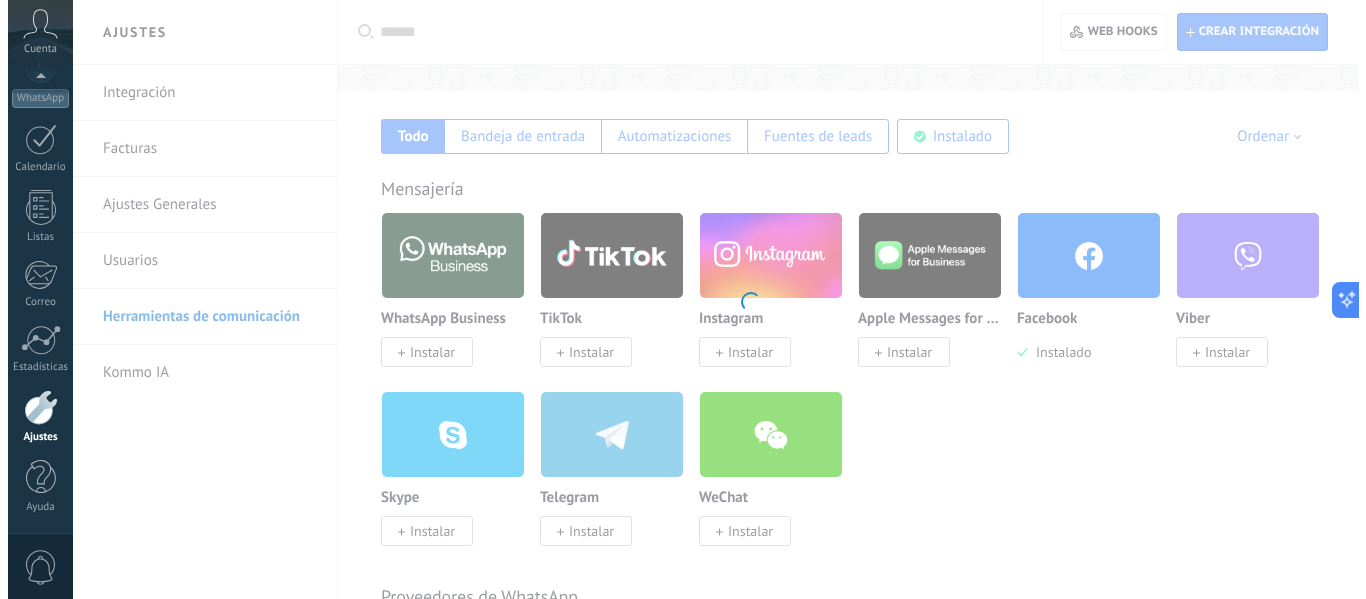 scroll, scrollTop: 0, scrollLeft: 0, axis: both 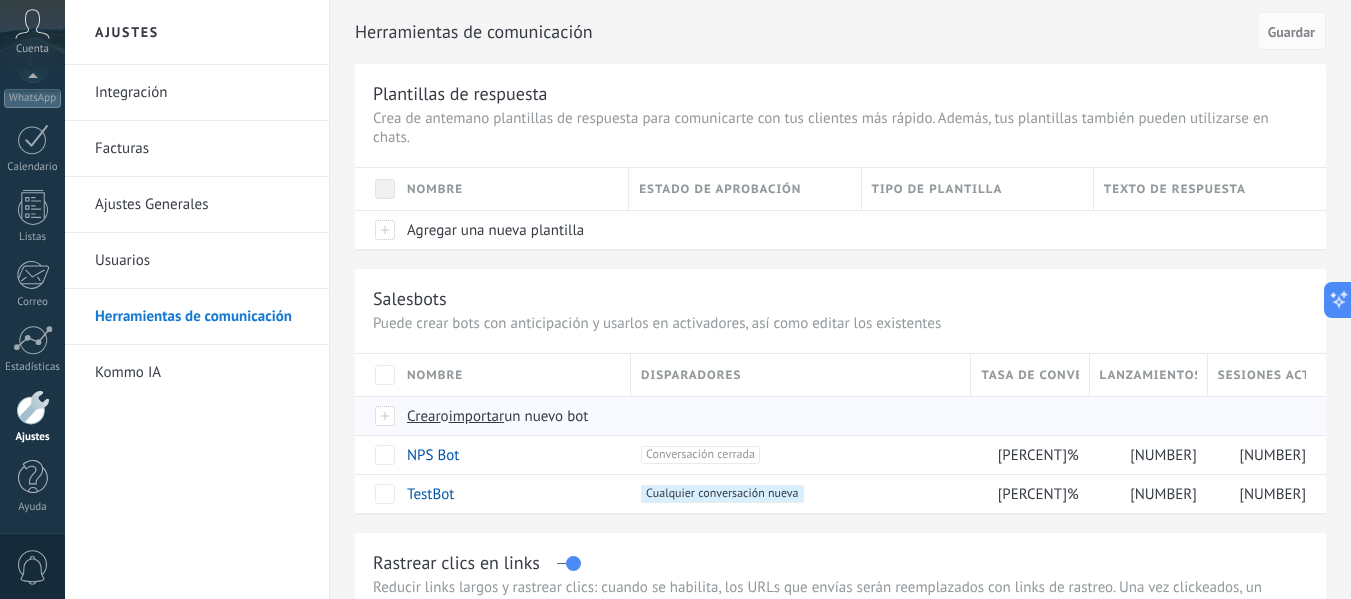 click on "Crear" at bounding box center [424, 416] 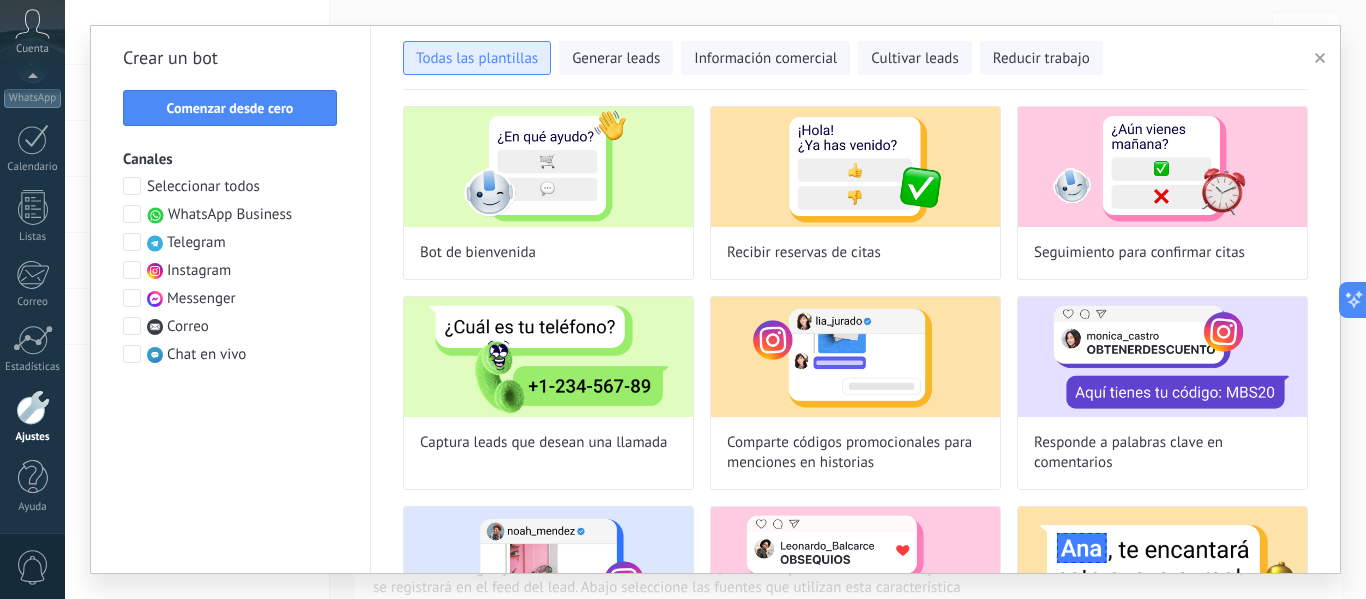 click on "Todas las plantillas" at bounding box center (477, 59) 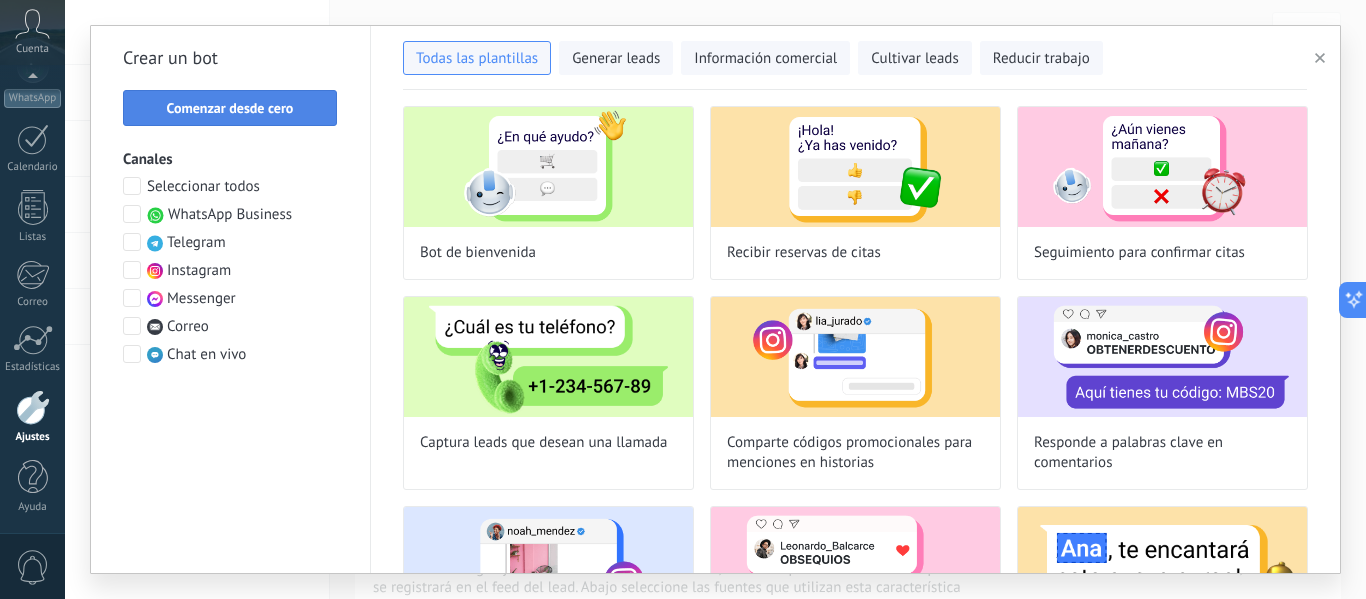 click on "Comenzar desde cero" at bounding box center [230, 108] 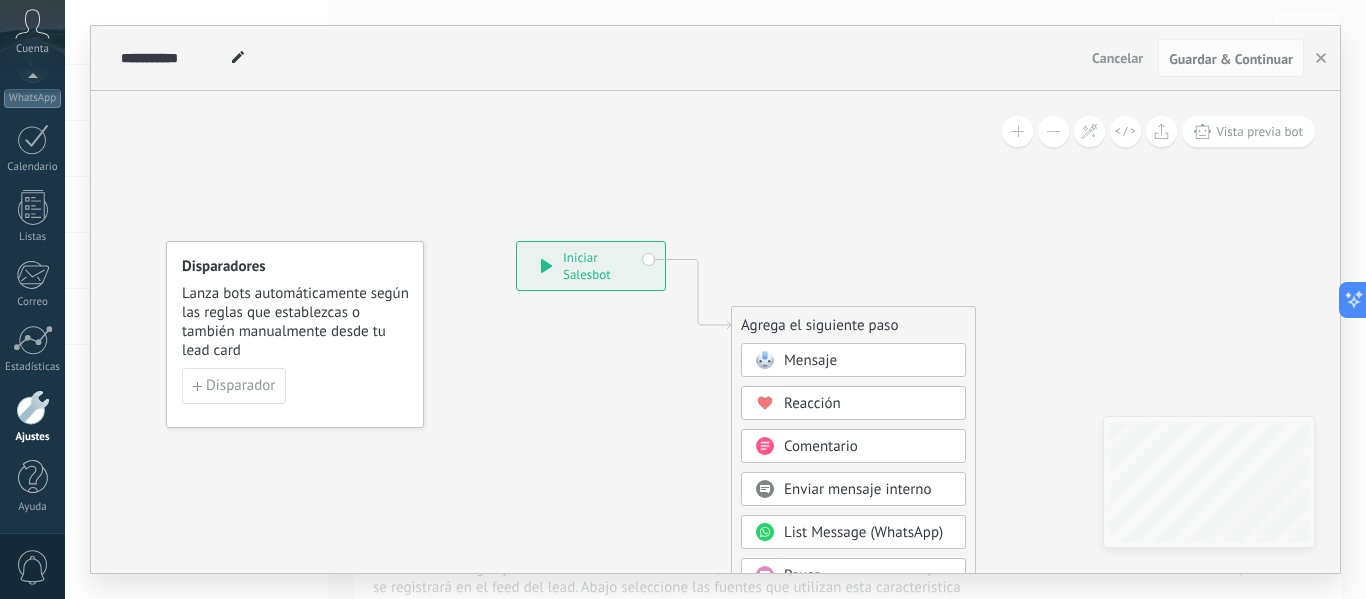 click on "Mensaje" at bounding box center (810, 360) 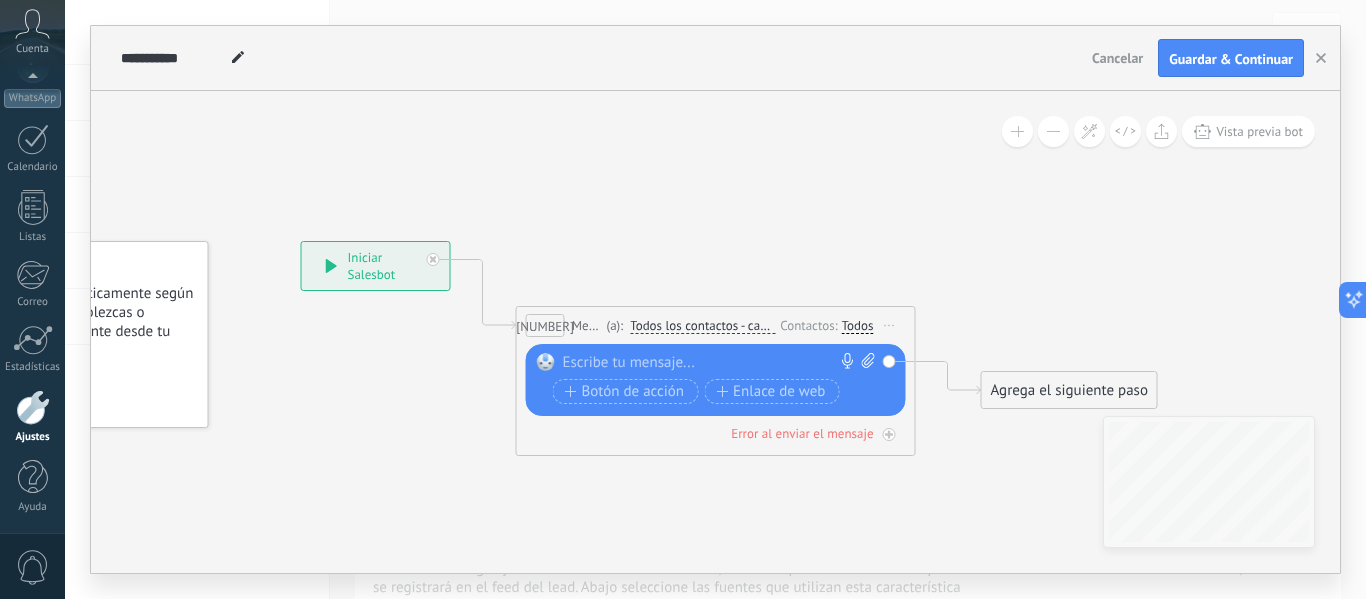 click at bounding box center (711, 363) 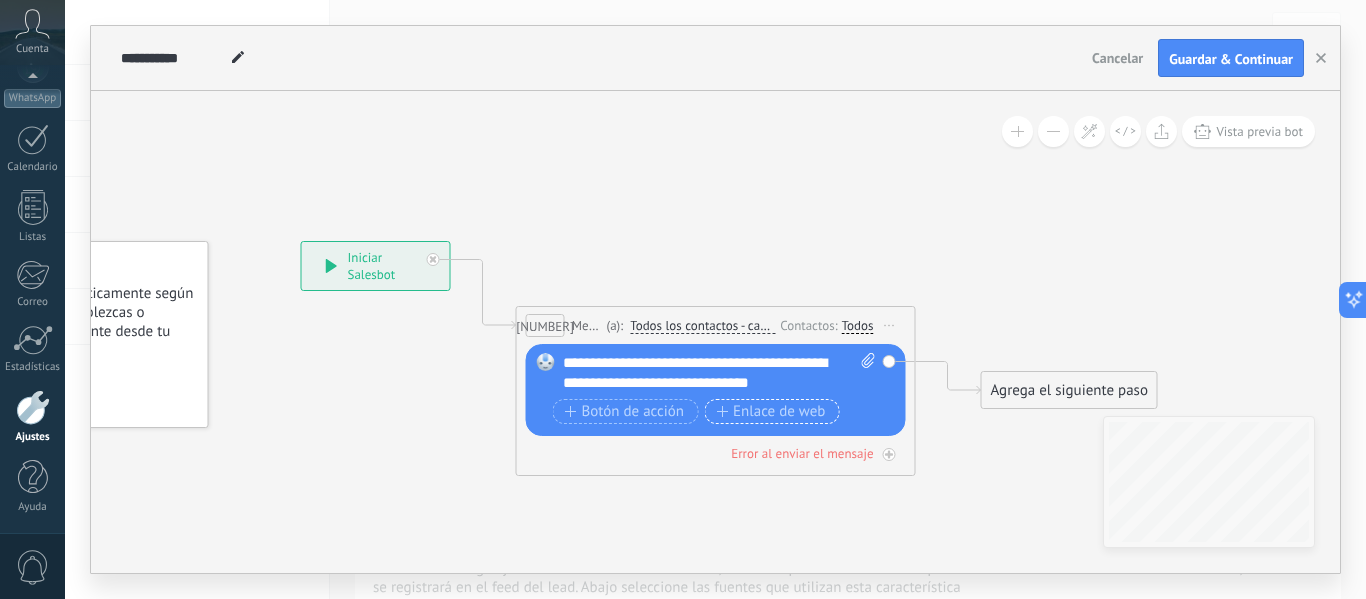 click on "Enlace de web" at bounding box center [625, 412] 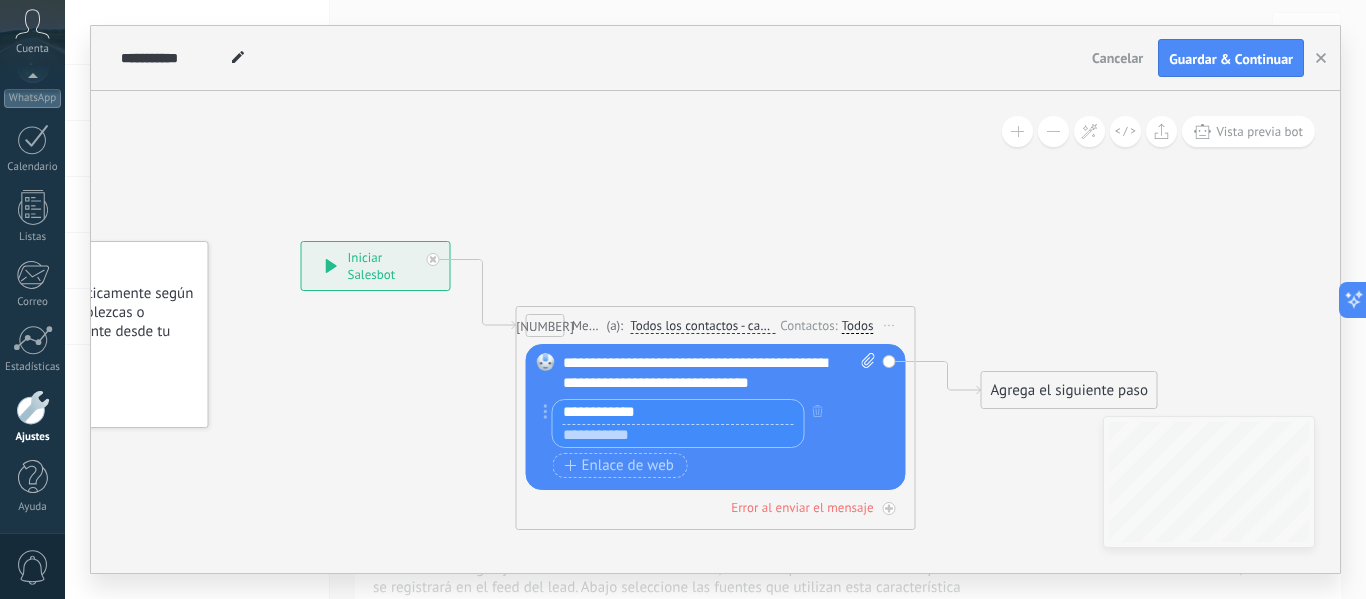 type on "**********" 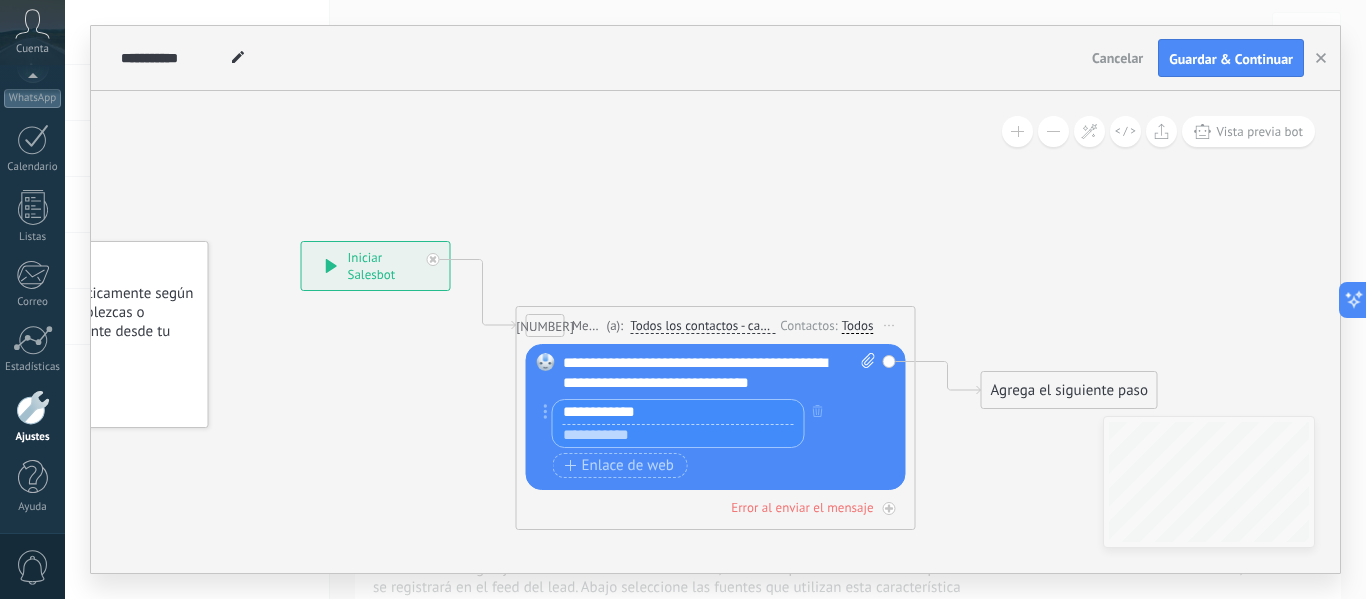 click at bounding box center [678, 436] 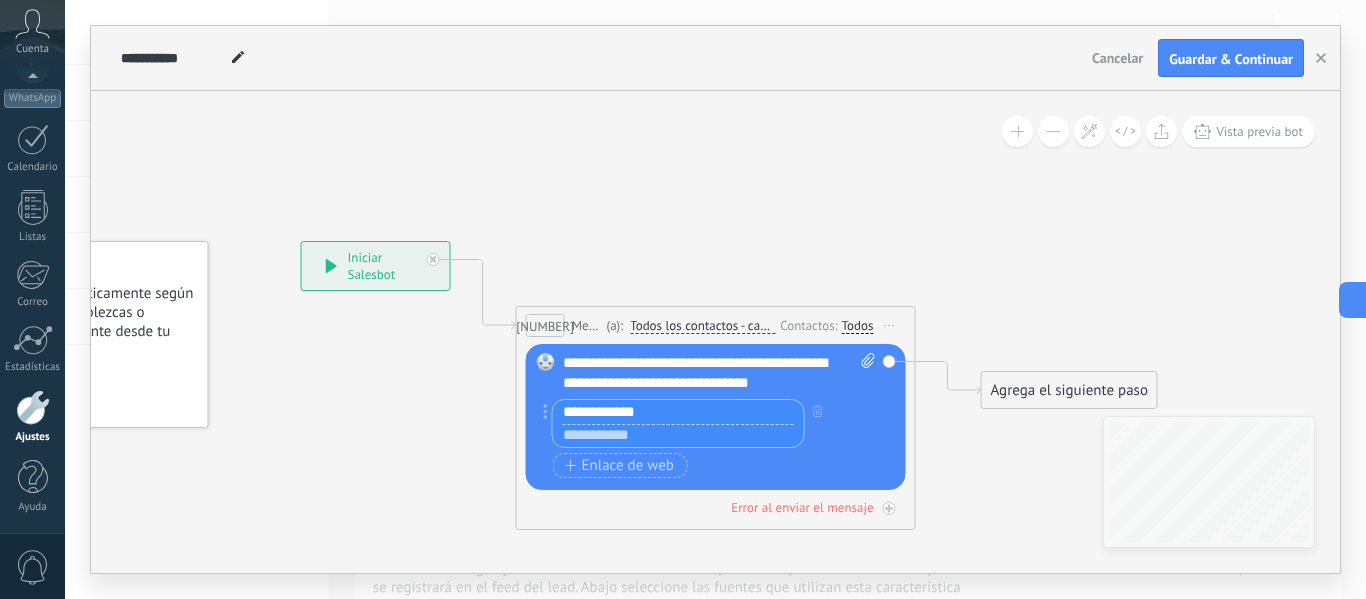 click at bounding box center [678, 436] 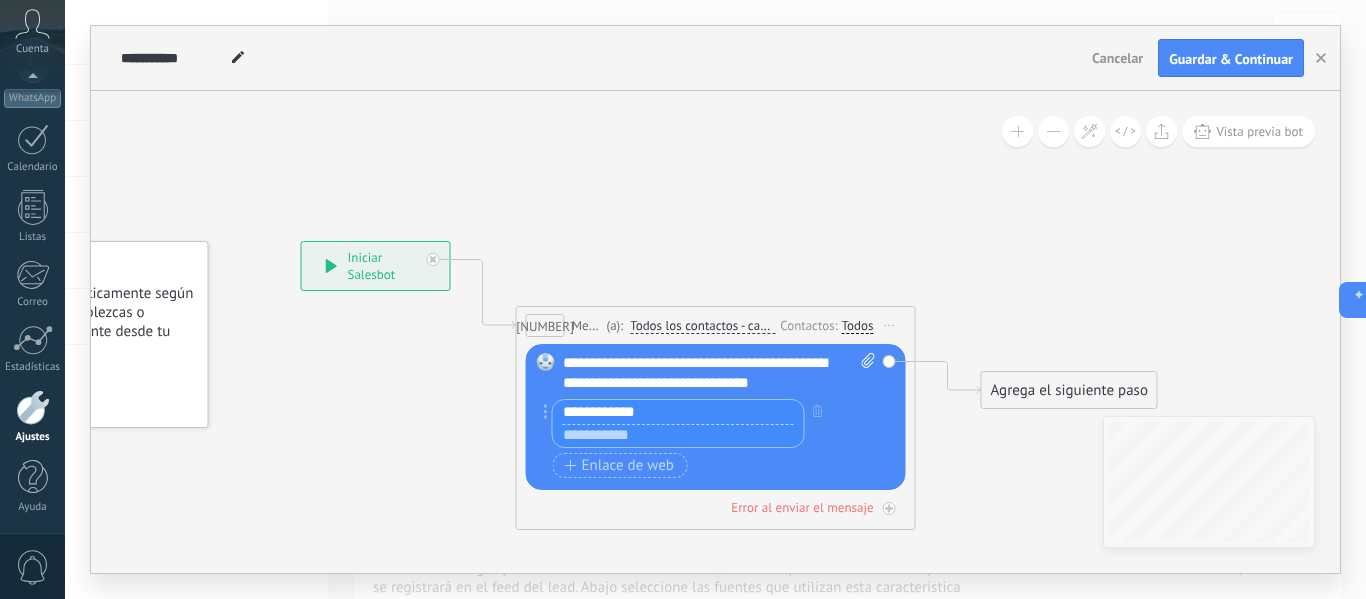 paste on "**********" 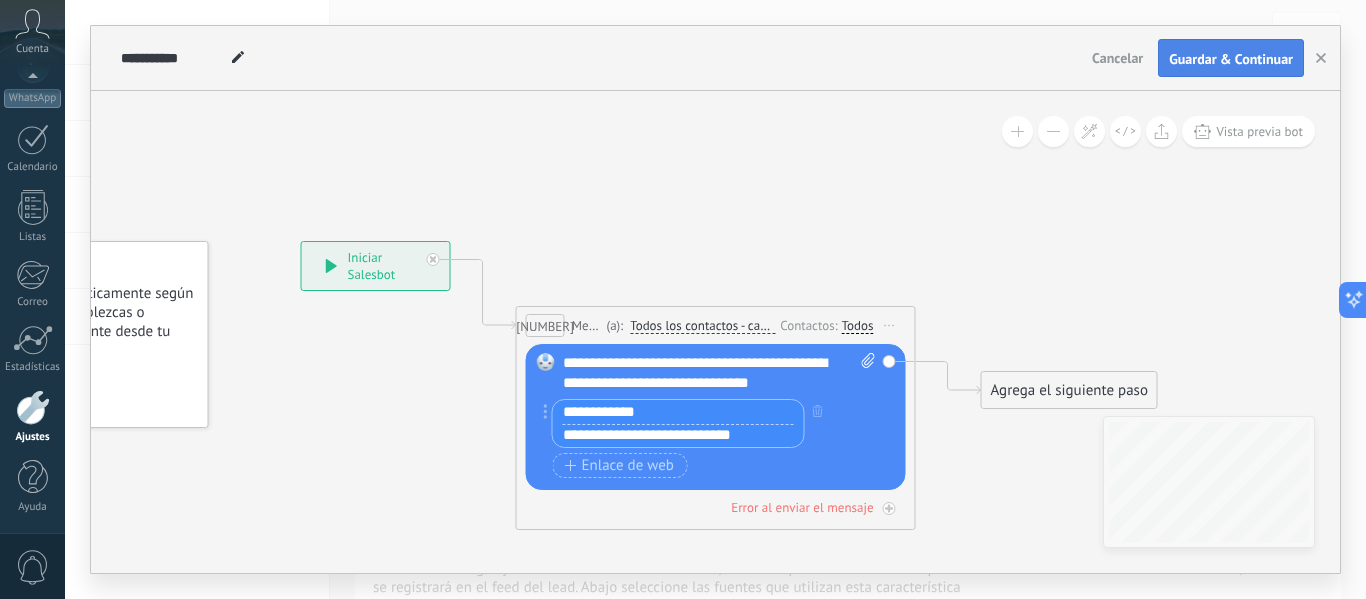 type on "**********" 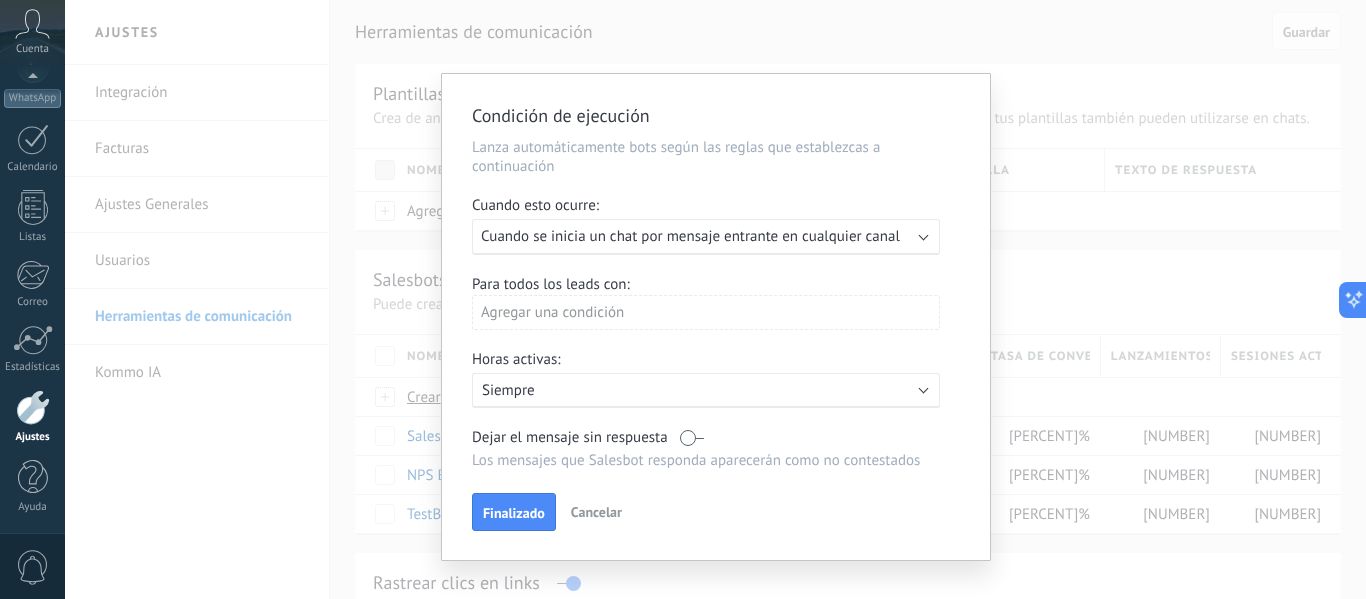 click on "Cuando se inicia un chat por mensaje entrante en cualquier canal" at bounding box center [690, 236] 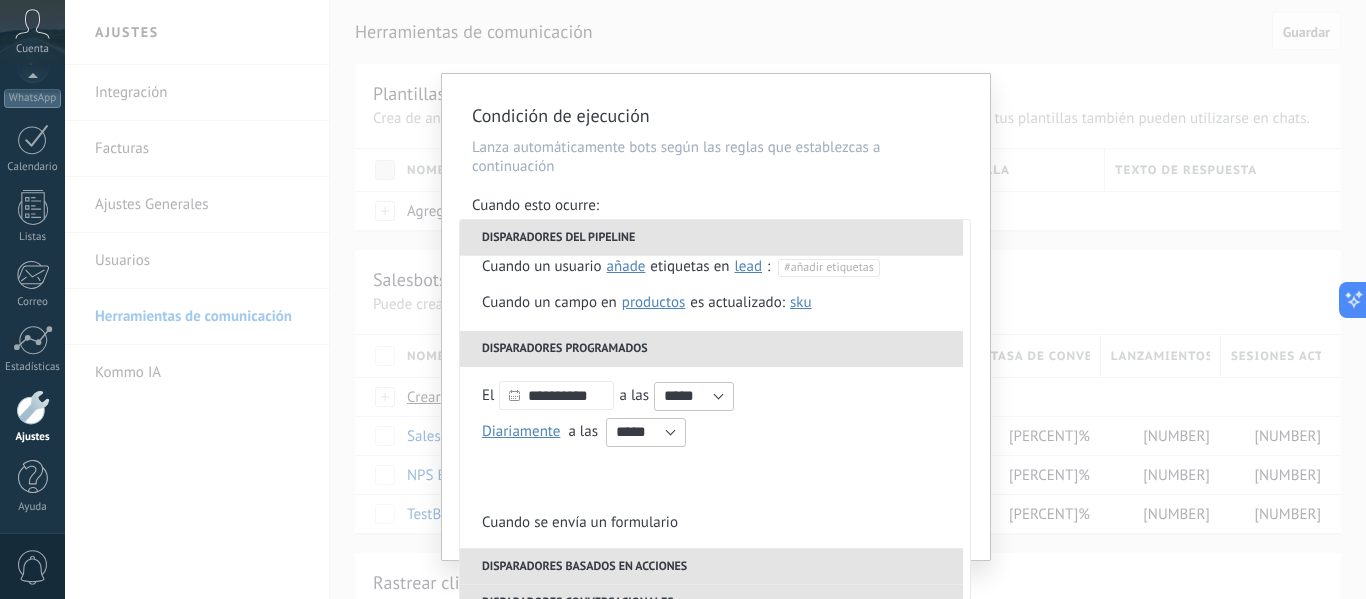 scroll, scrollTop: 400, scrollLeft: 0, axis: vertical 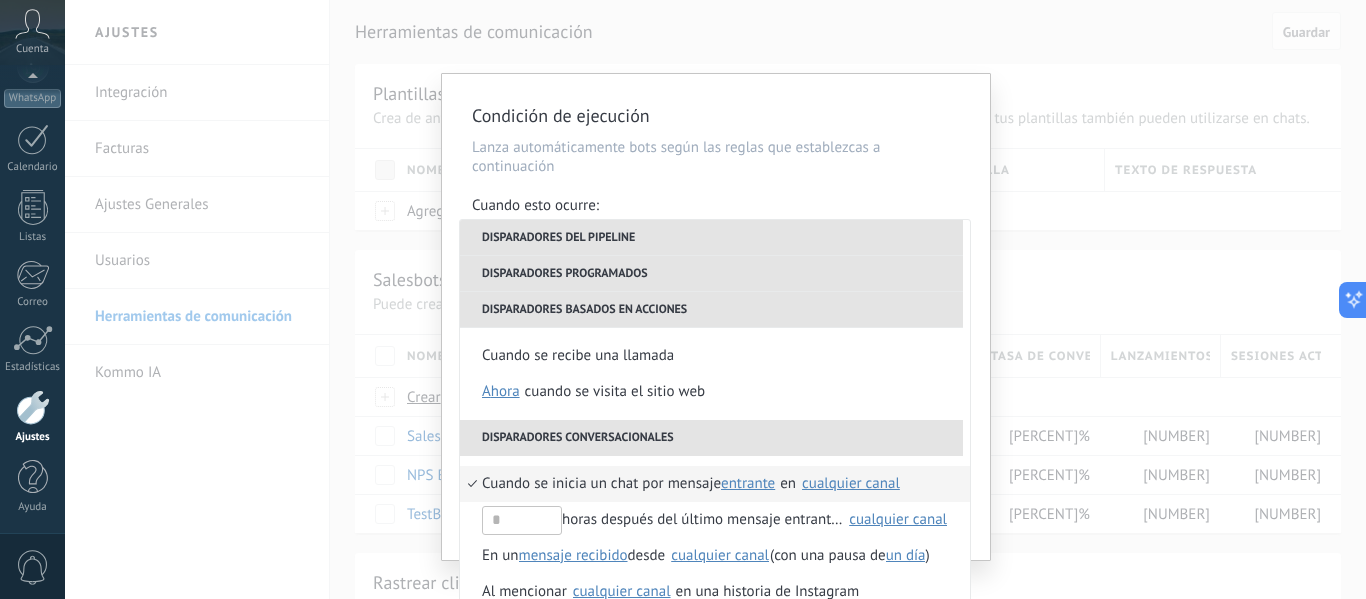 click on "cualquier canal" at bounding box center [851, 483] 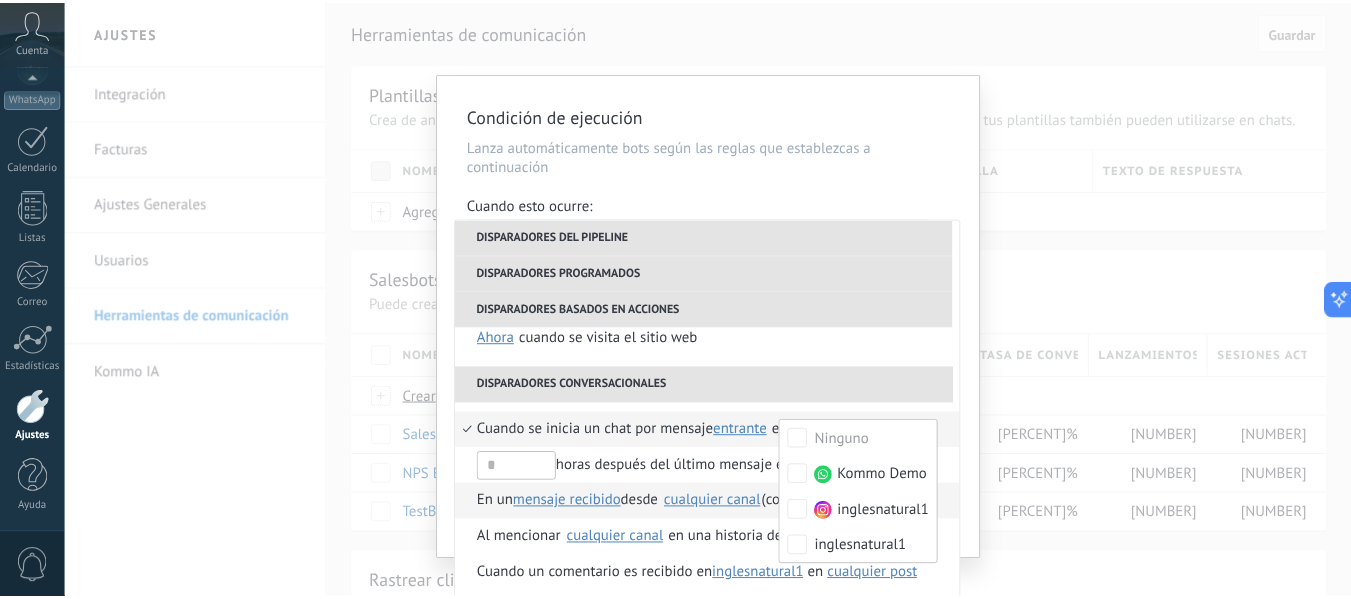 scroll, scrollTop: 500, scrollLeft: 0, axis: vertical 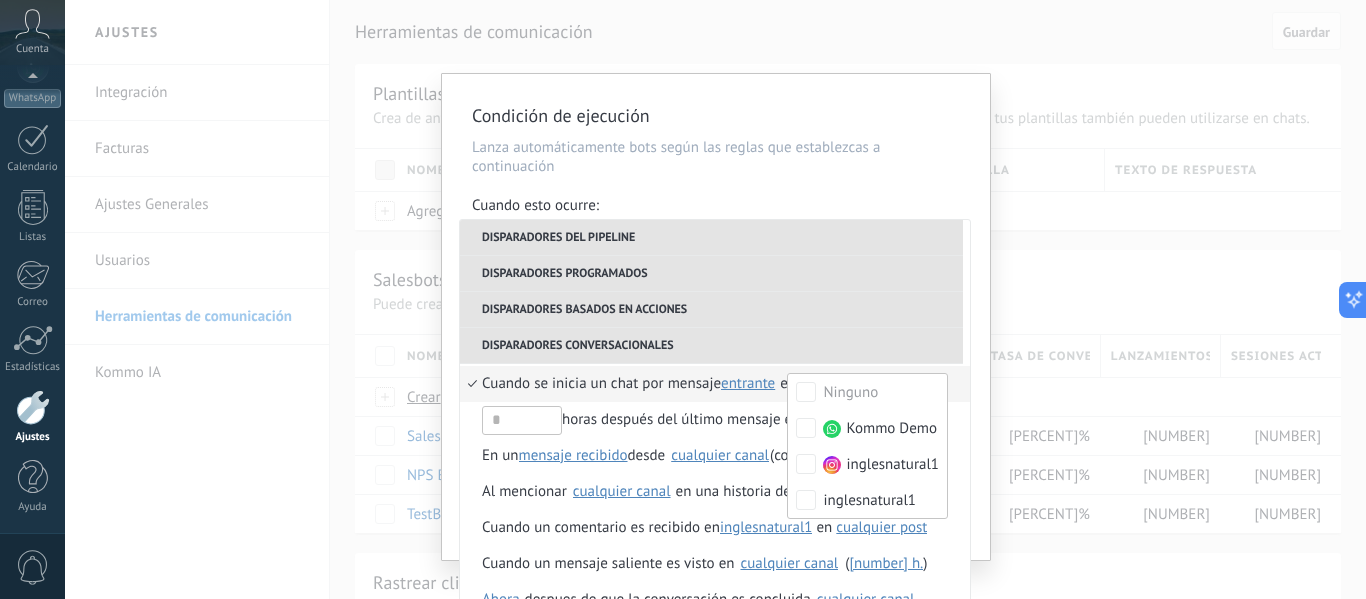 click on "Cuando se inicia un chat por mensaje" at bounding box center (601, 384) 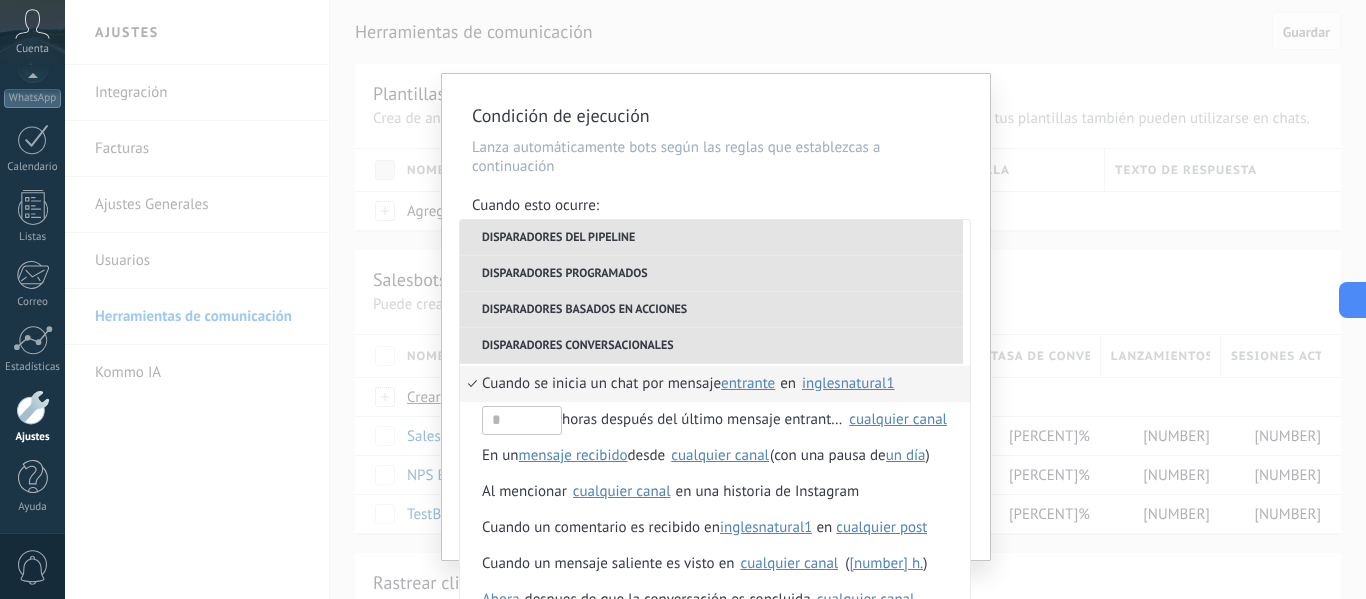click on "Cuando se inicia un chat por mensaje" at bounding box center [601, 384] 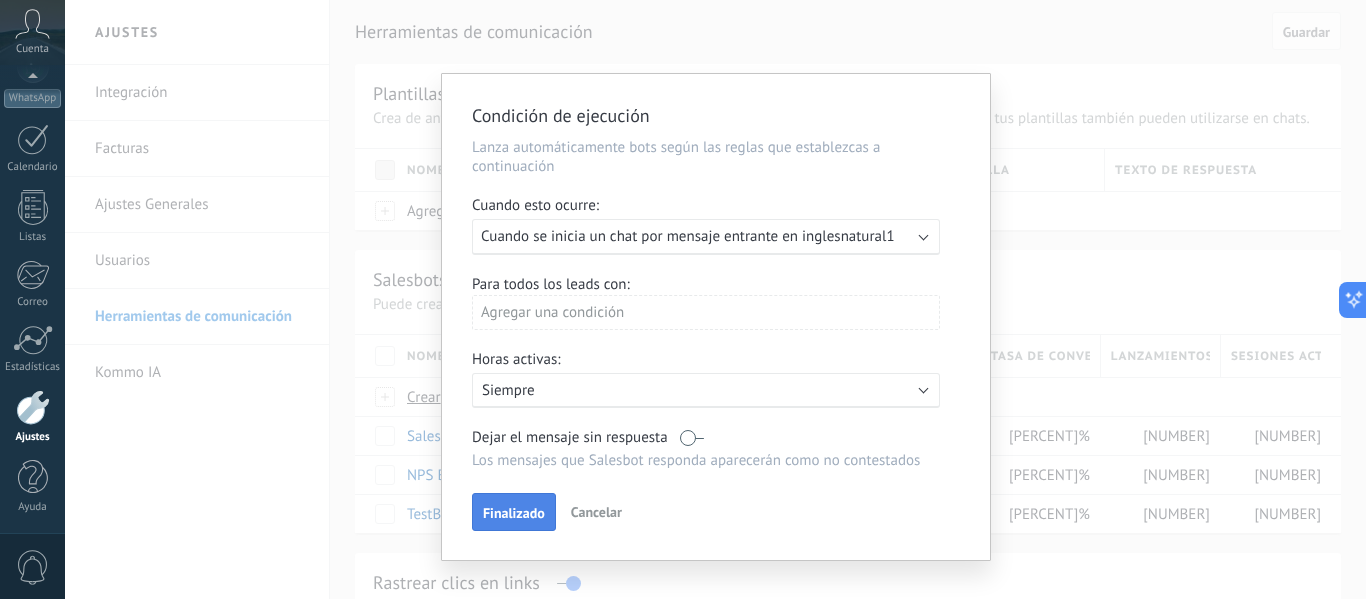 click on "Finalizado" at bounding box center (514, 512) 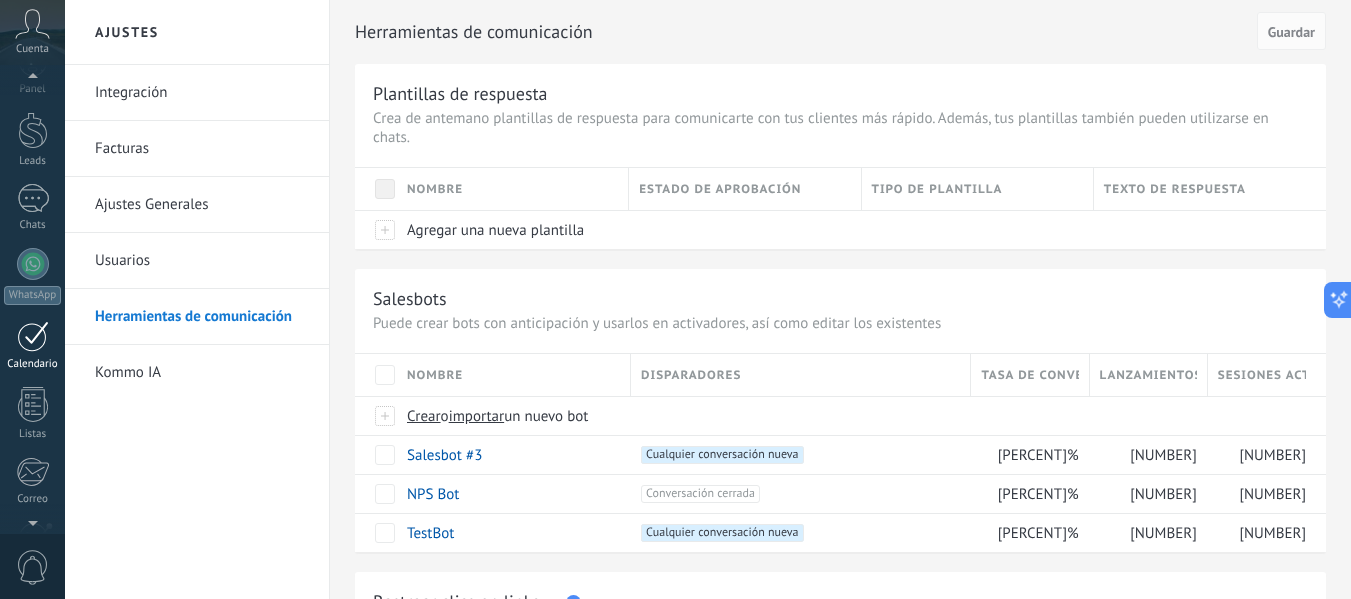 scroll, scrollTop: 0, scrollLeft: 0, axis: both 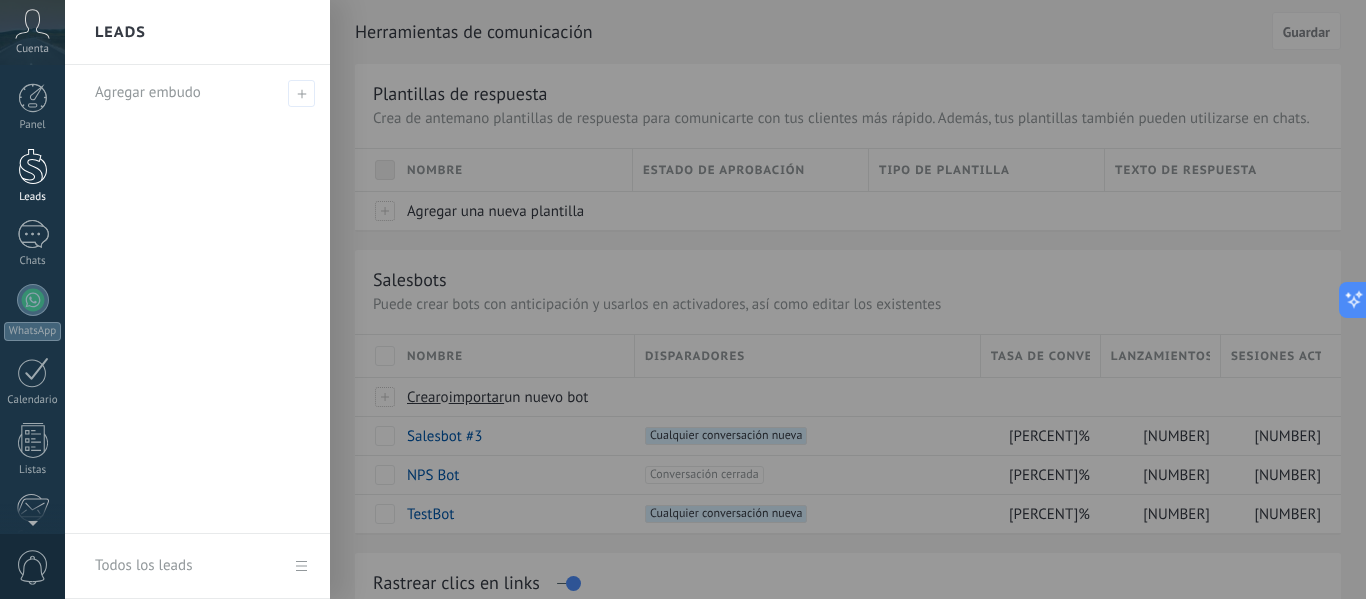 click at bounding box center (33, 166) 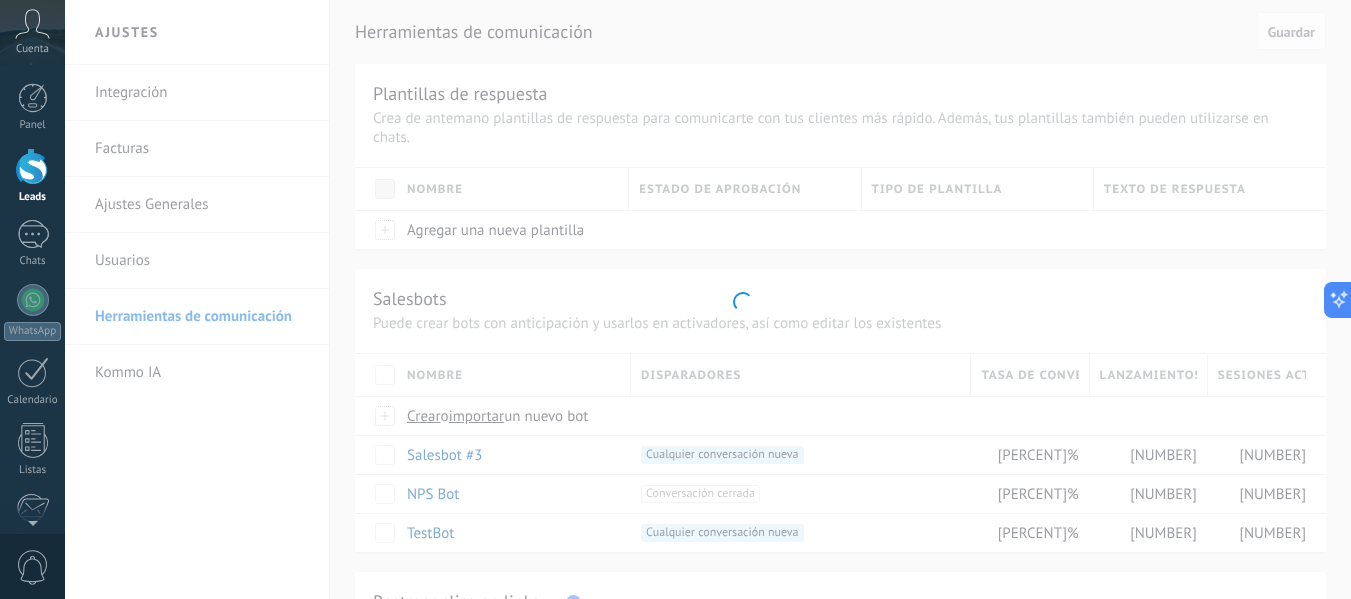 click at bounding box center (33, 166) 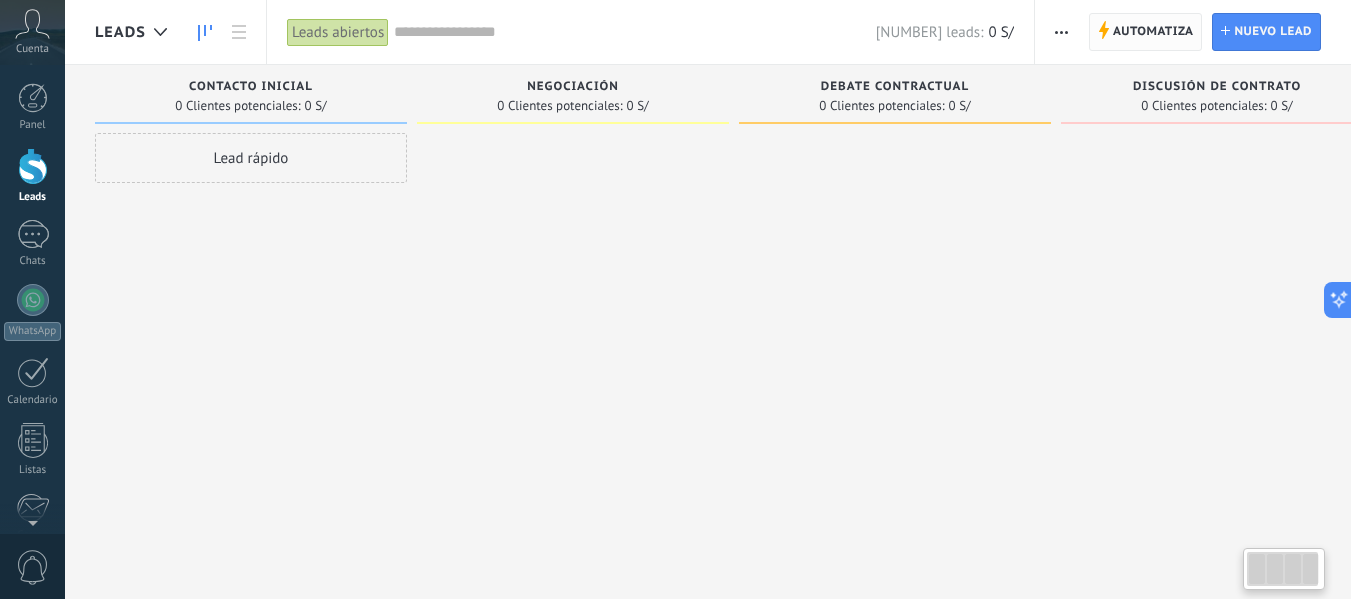 scroll, scrollTop: 0, scrollLeft: 0, axis: both 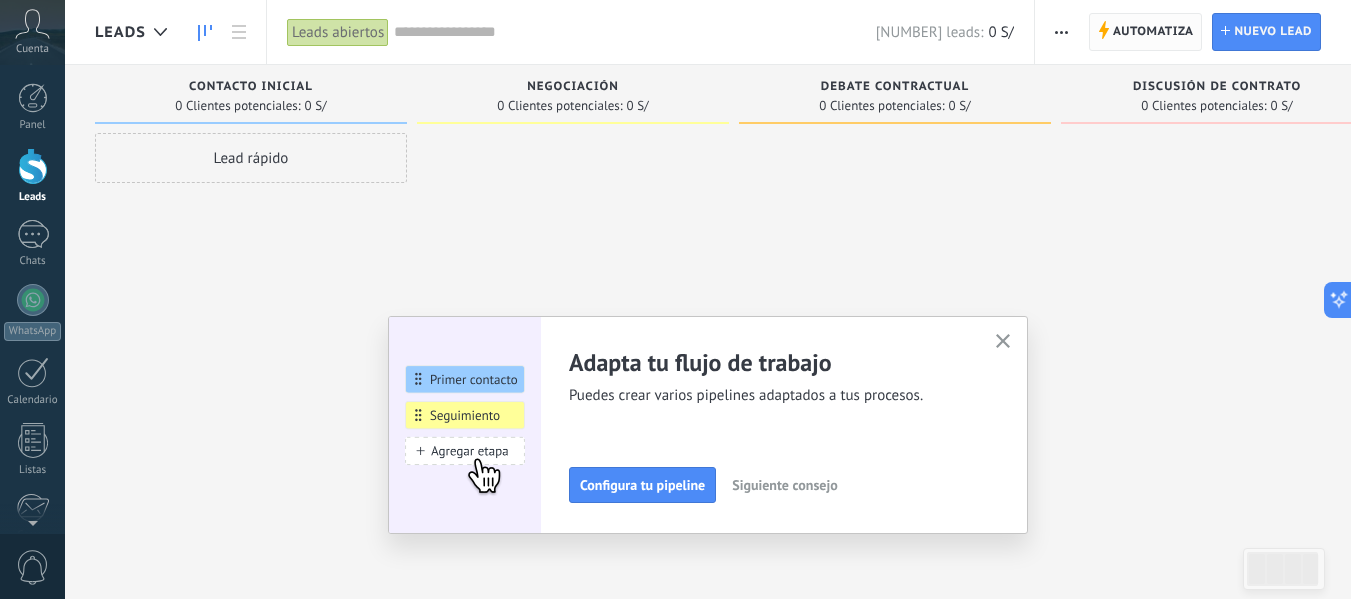 click on "Automatiza" at bounding box center (1153, 32) 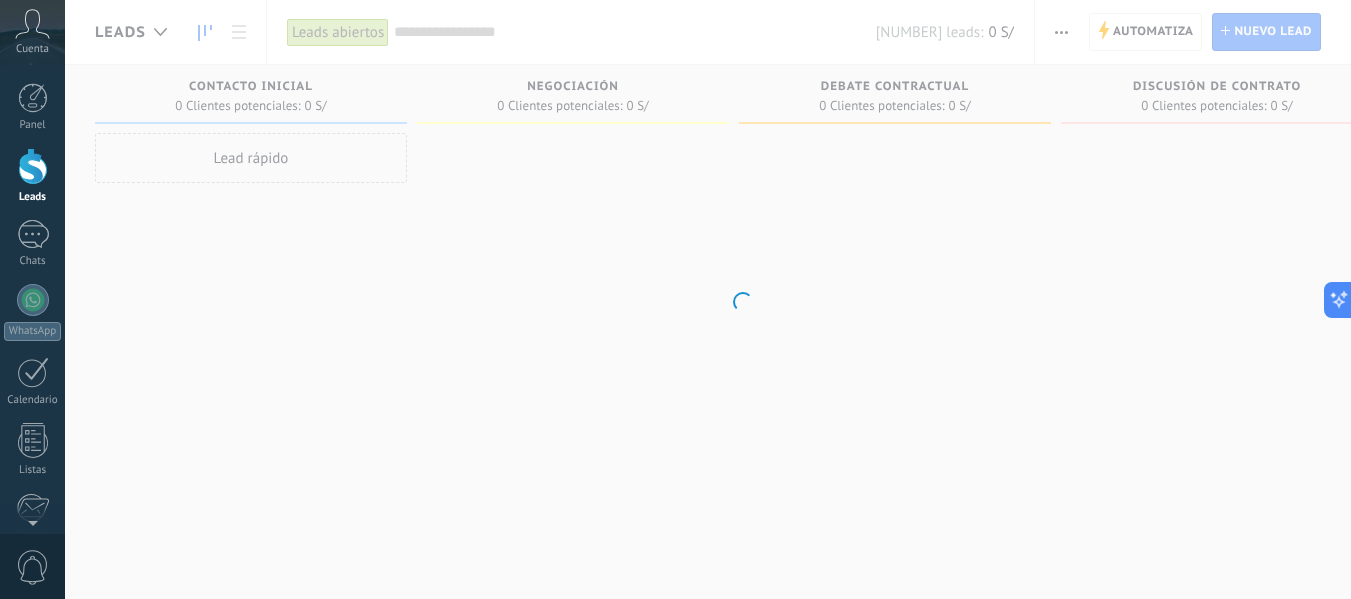 scroll, scrollTop: 0, scrollLeft: 0, axis: both 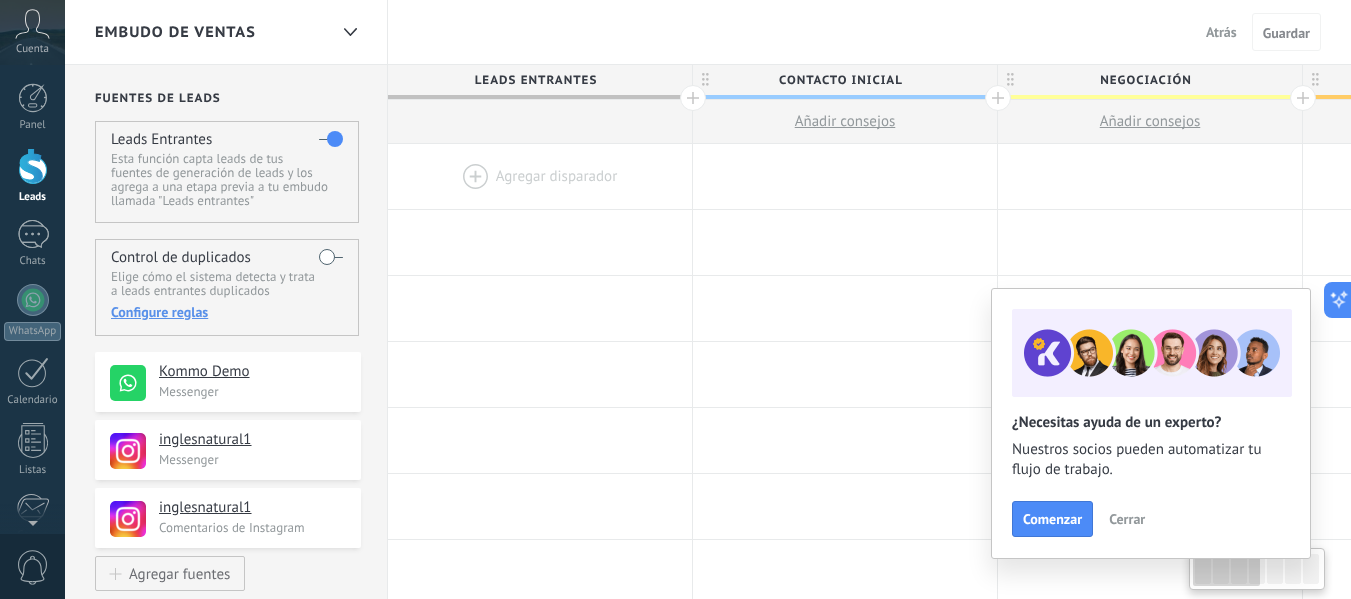 click at bounding box center [540, 176] 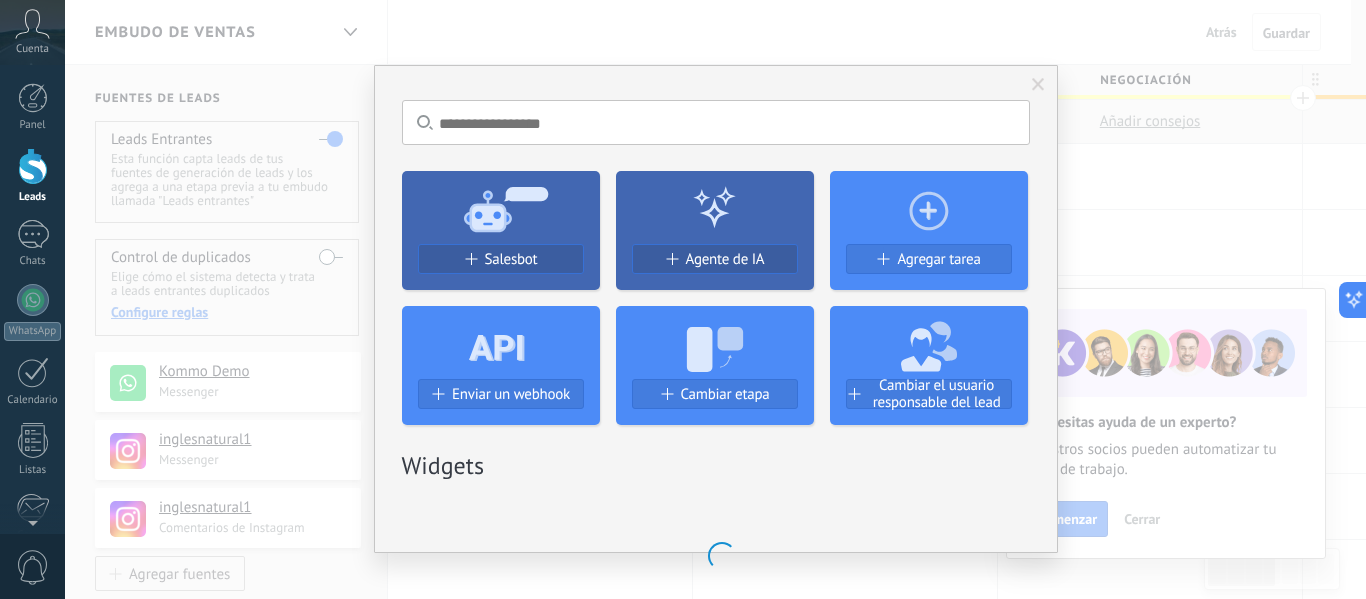 click on "Salesbot" at bounding box center [511, 259] 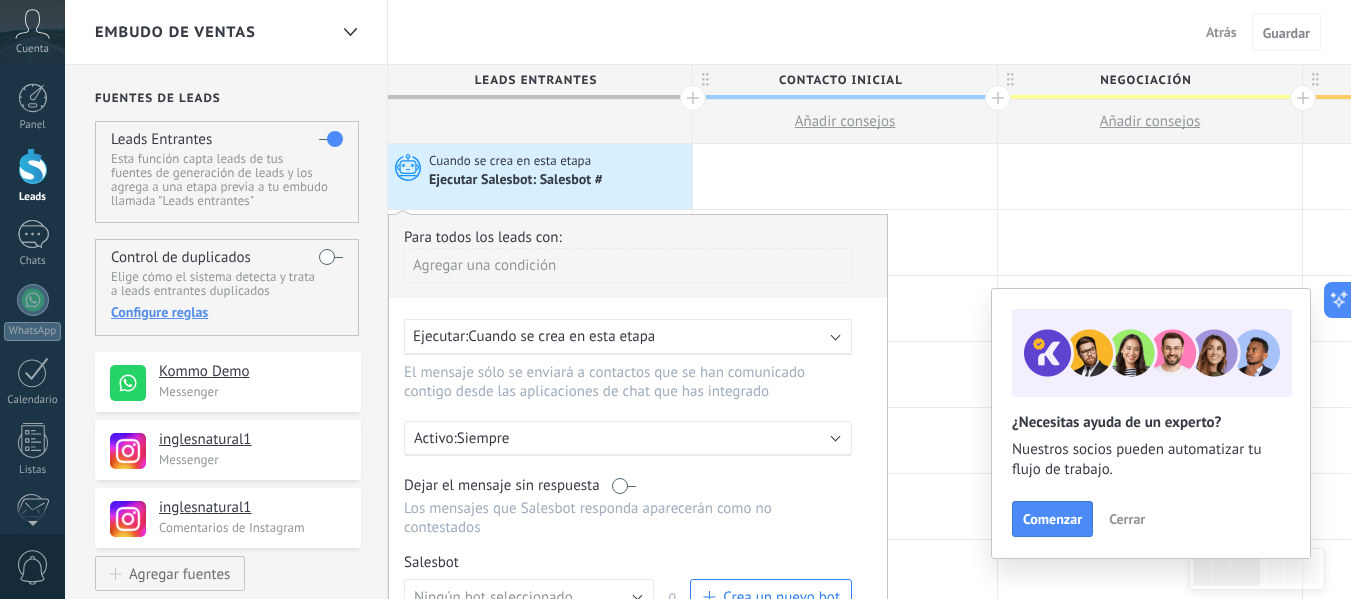 click on "Ejecutar: Cuando se crea en esta etapa" at bounding box center (628, 337) 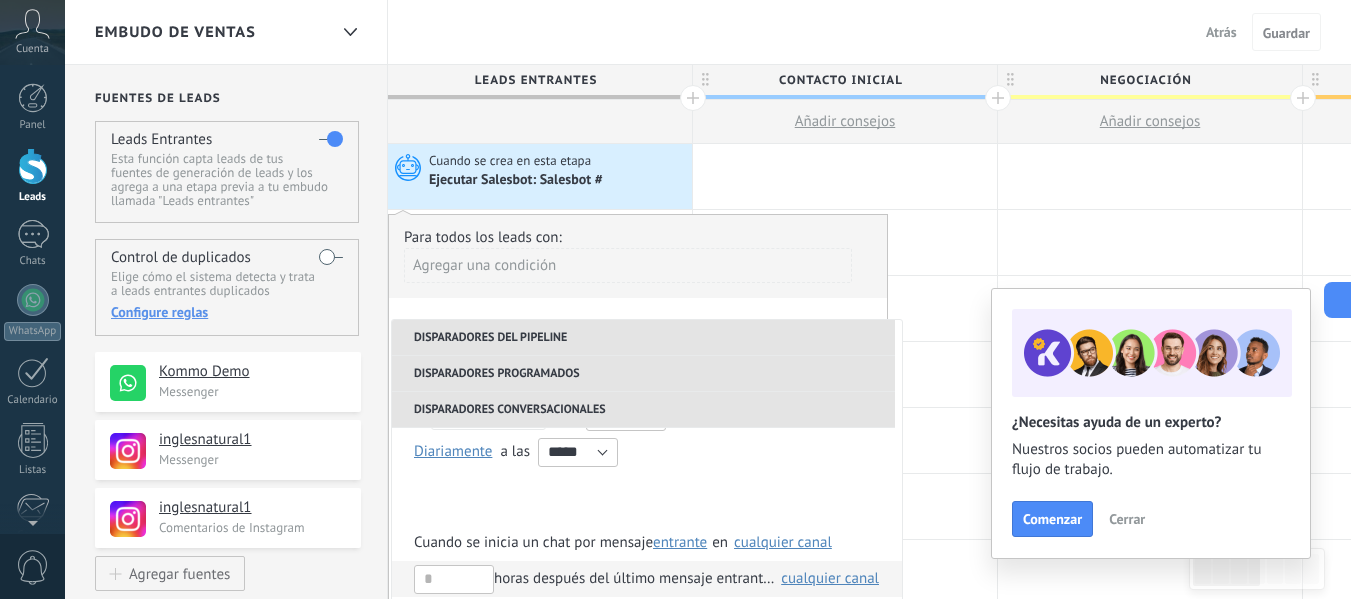 scroll, scrollTop: 236, scrollLeft: 0, axis: vertical 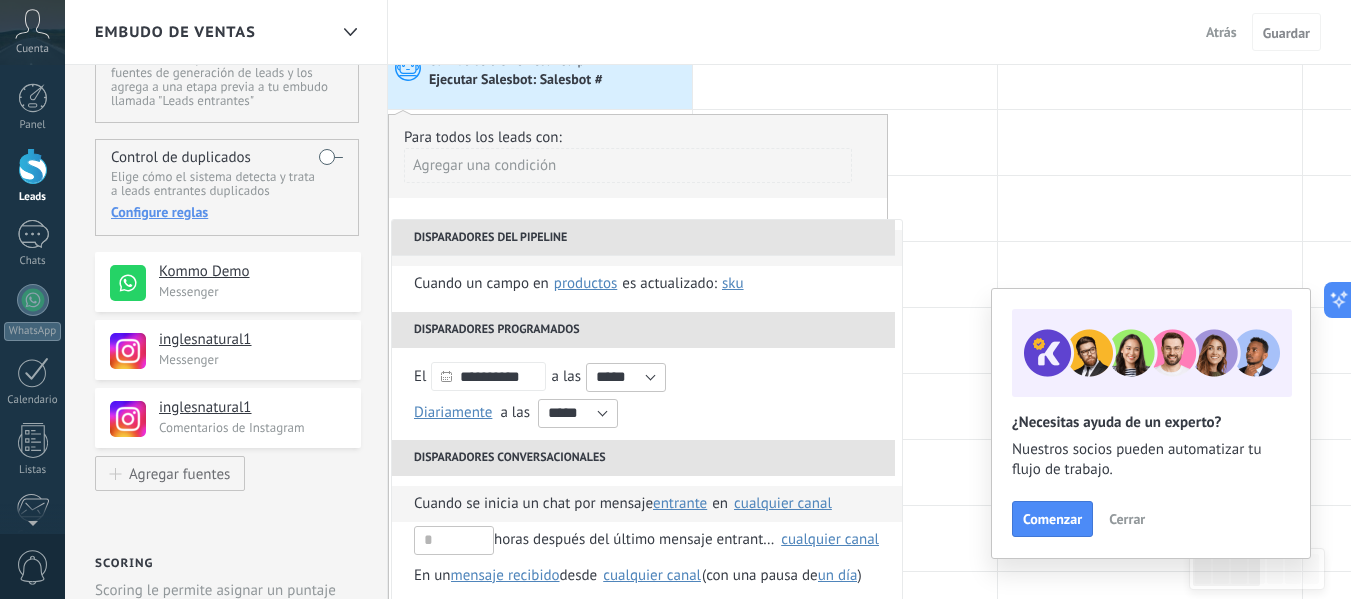 click on "cualquier canal" at bounding box center (783, 503) 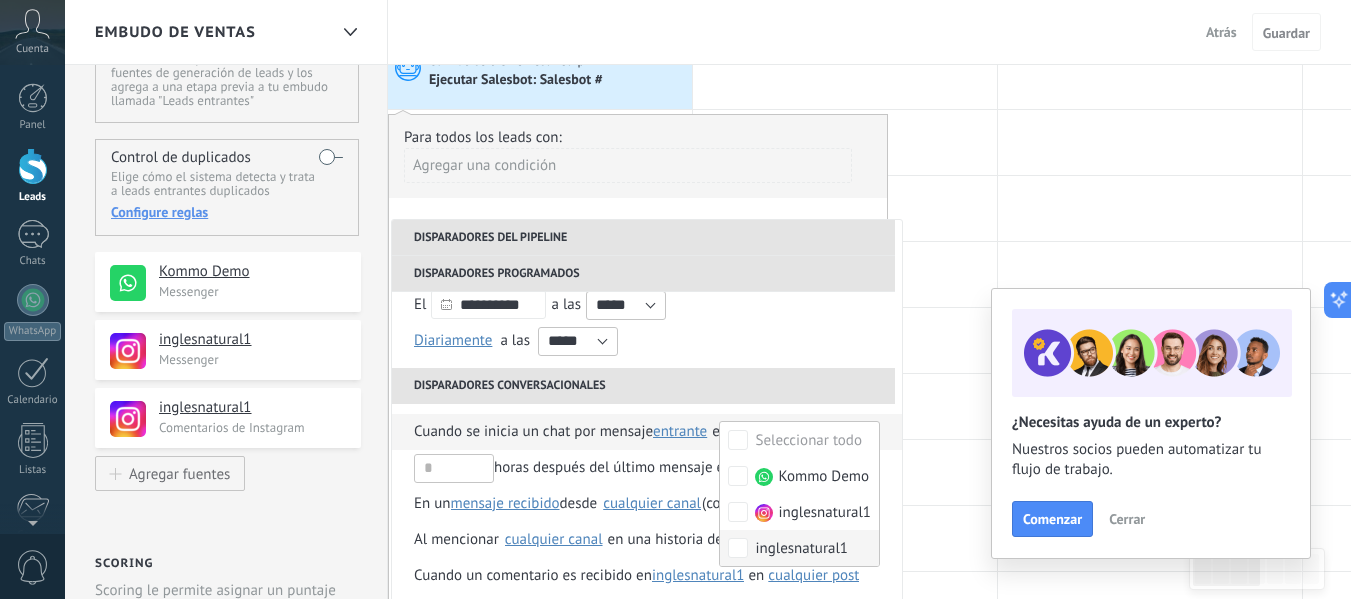 scroll, scrollTop: 136, scrollLeft: 0, axis: vertical 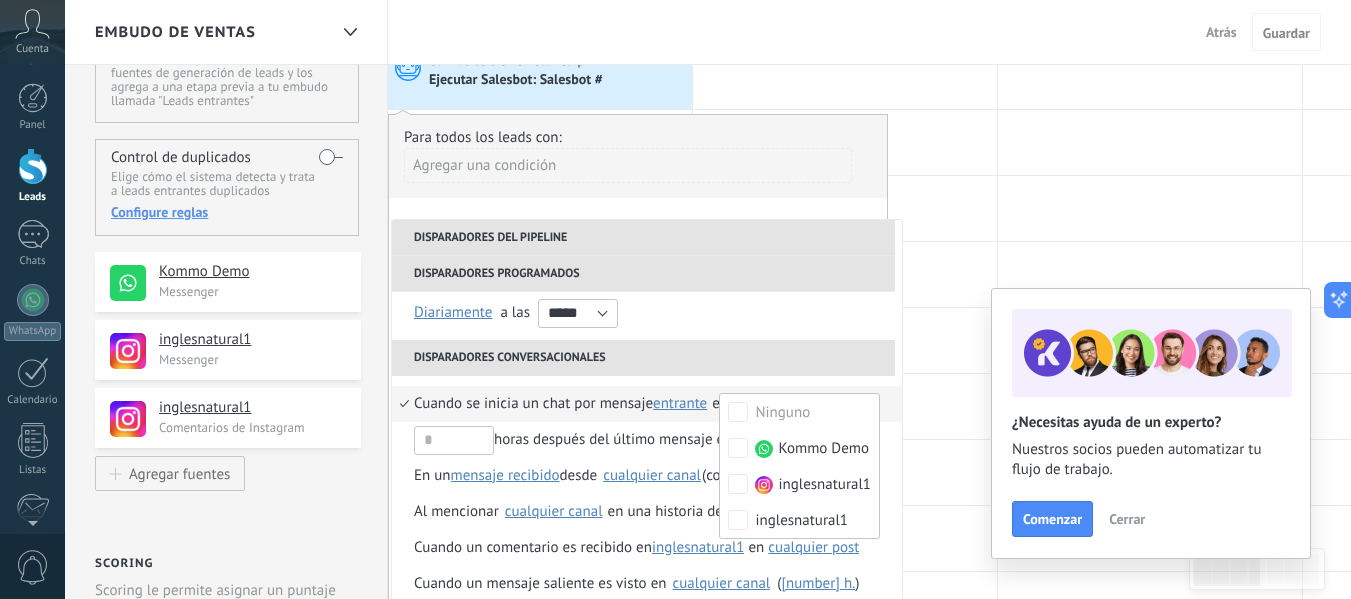 click on "Cuando se inicia un chat por mensaje" at bounding box center (533, 404) 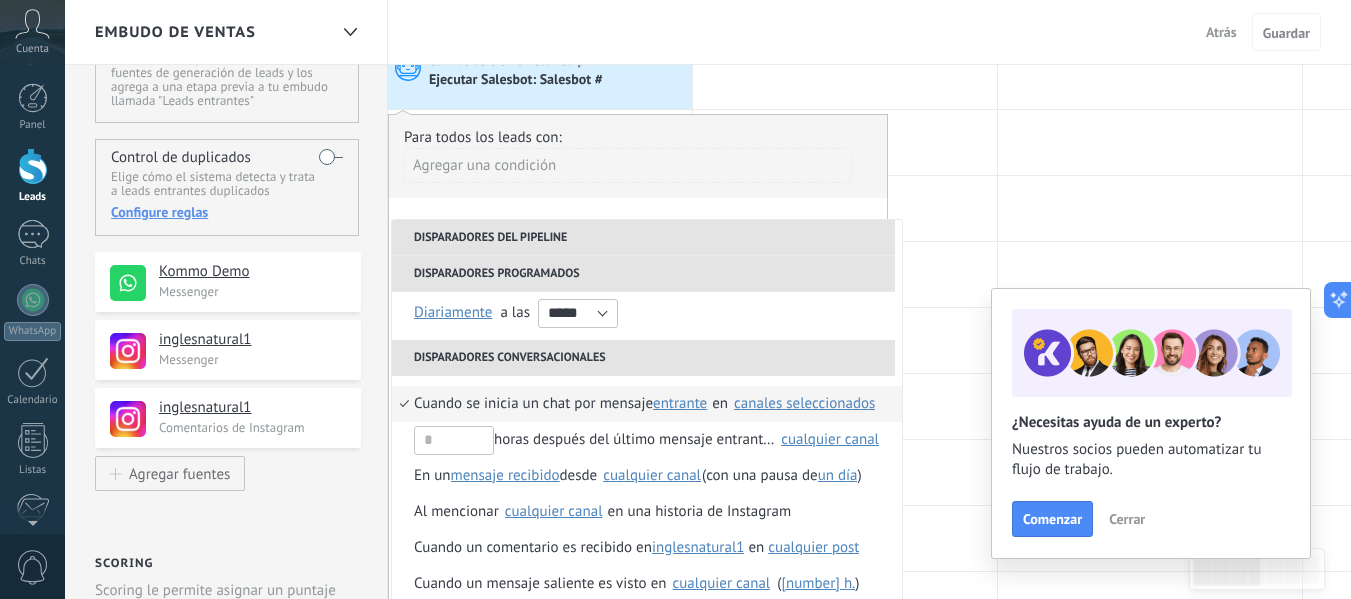 click on "Cuando se inicia un chat por mensaje" at bounding box center (533, 404) 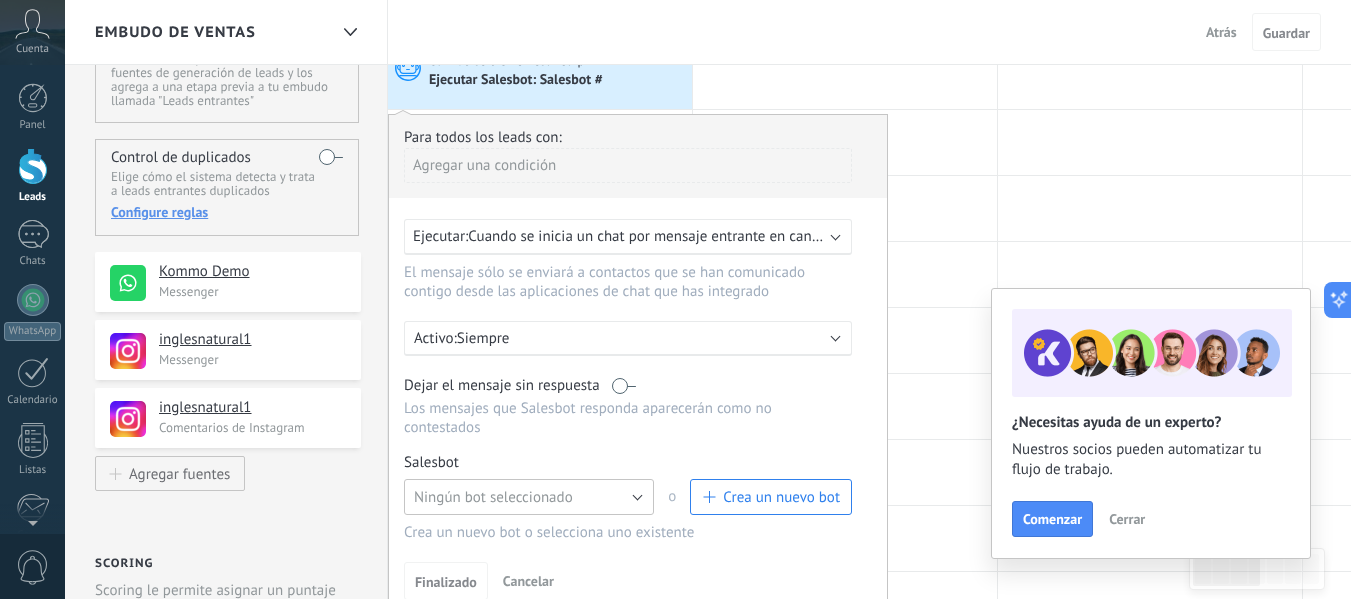 click on "Ningún bot seleccionado" at bounding box center [529, 497] 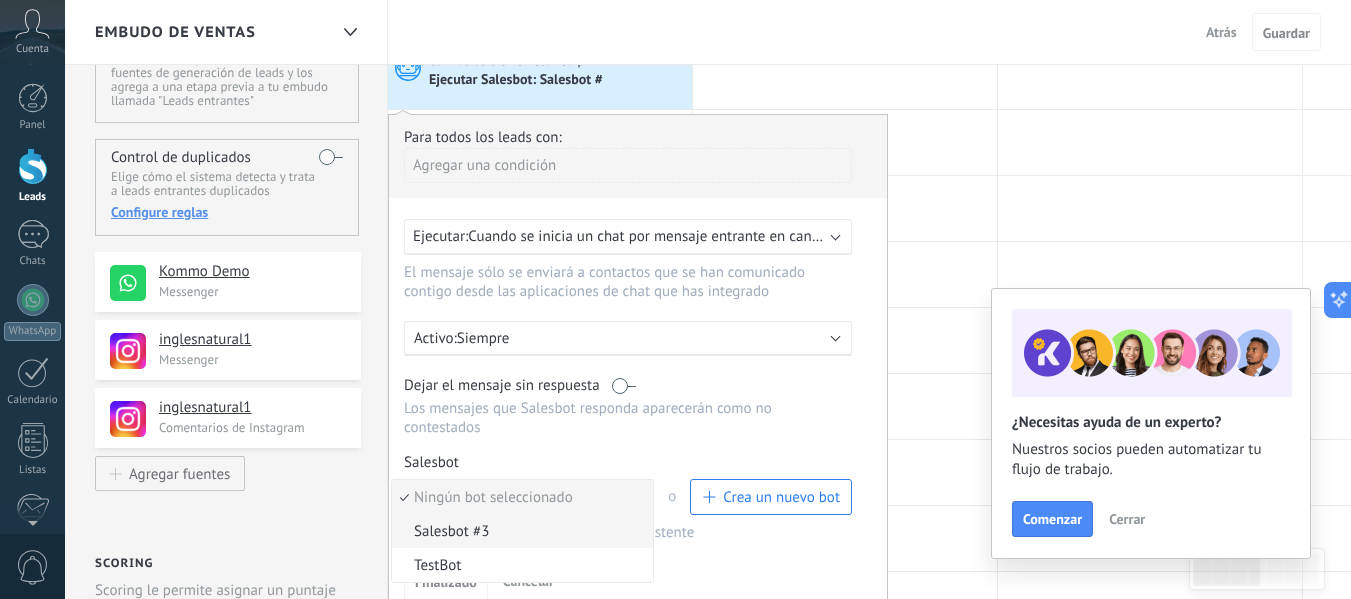 click on "Salesbot #3" at bounding box center (522, 531) 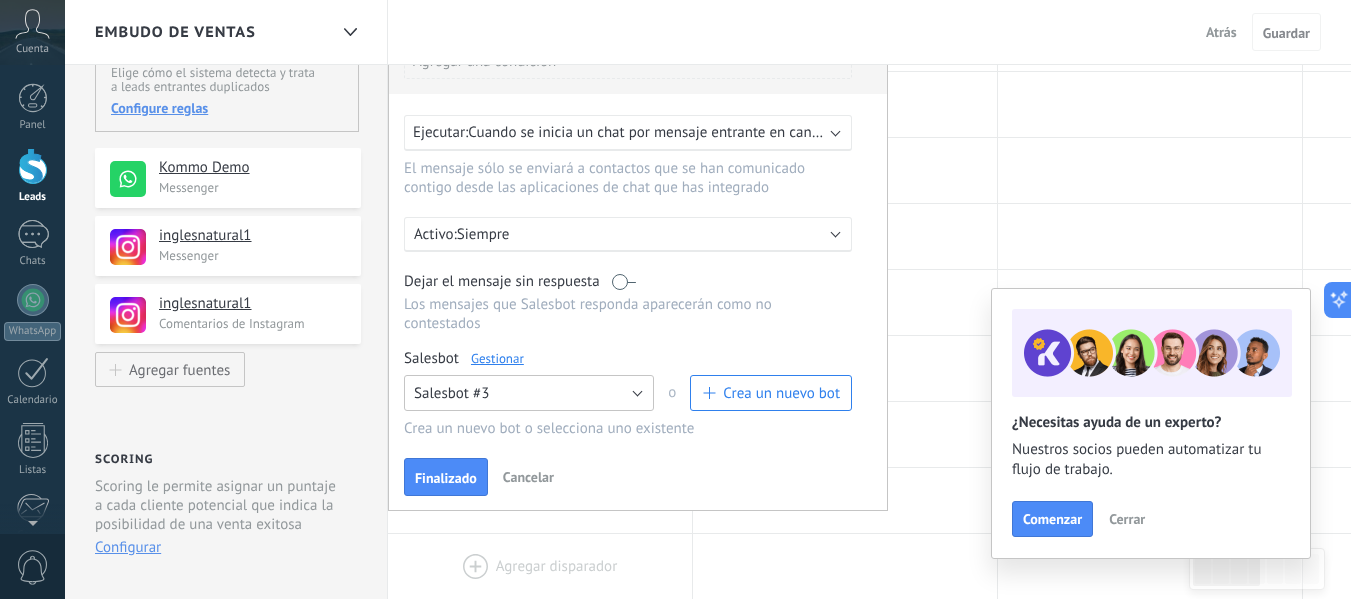 scroll, scrollTop: 300, scrollLeft: 0, axis: vertical 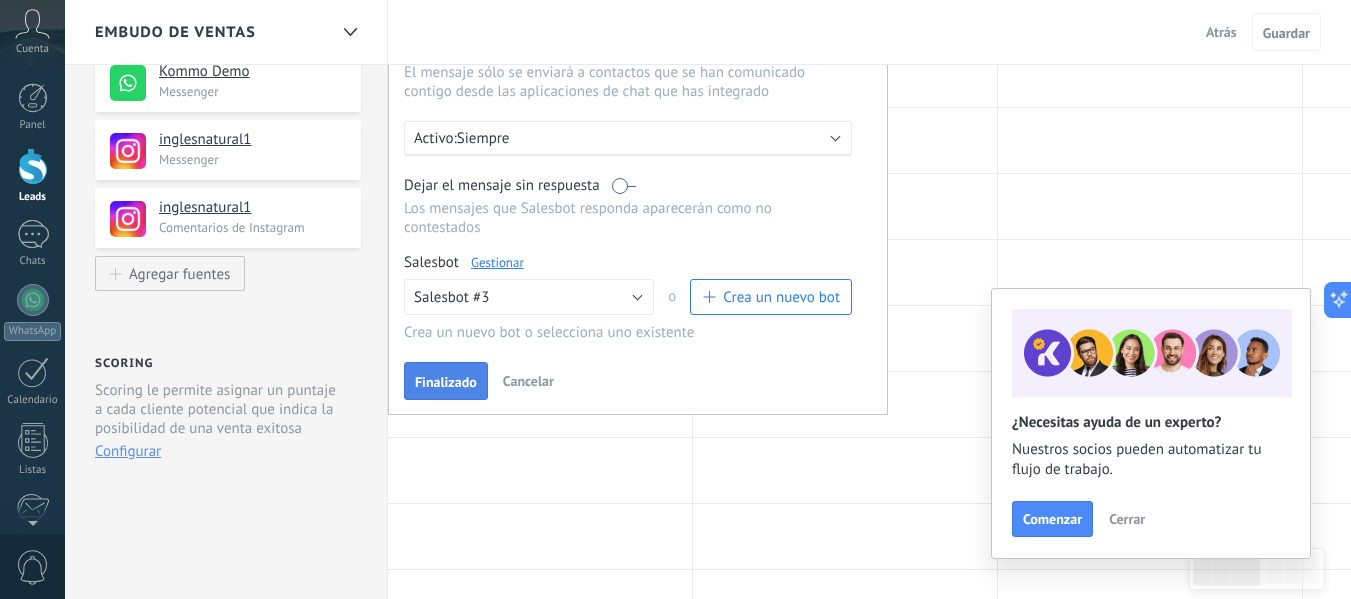 click on "Finalizado" at bounding box center (446, 381) 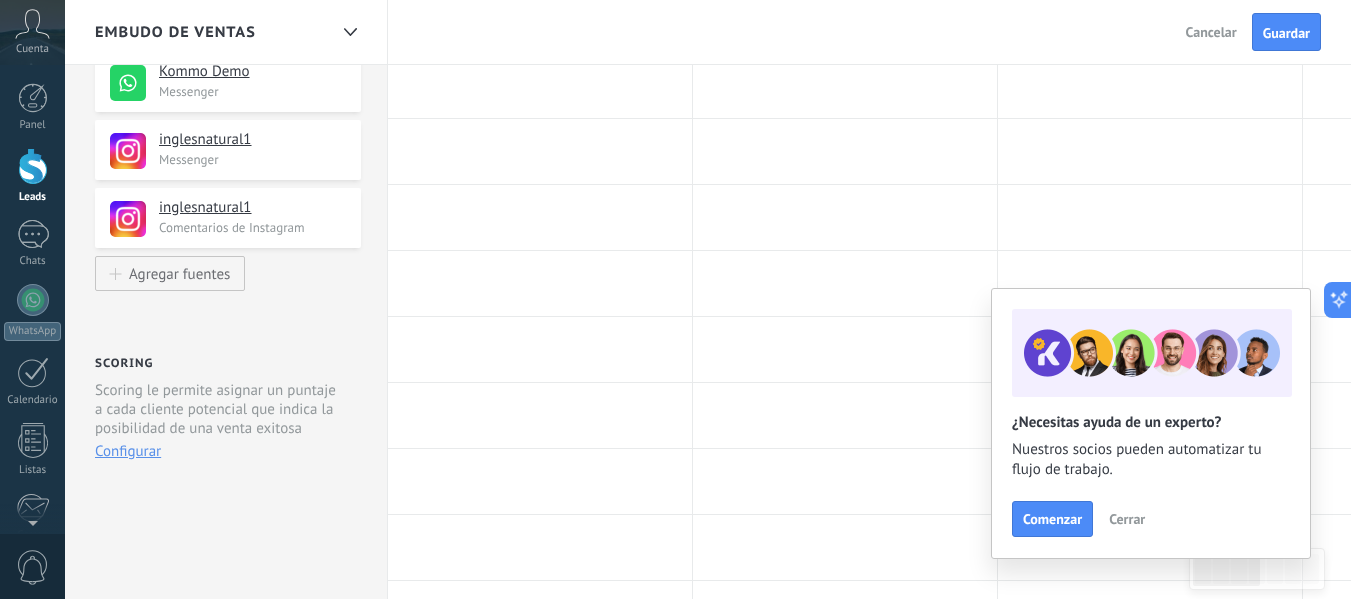 click on "Cerrar" at bounding box center [1127, 519] 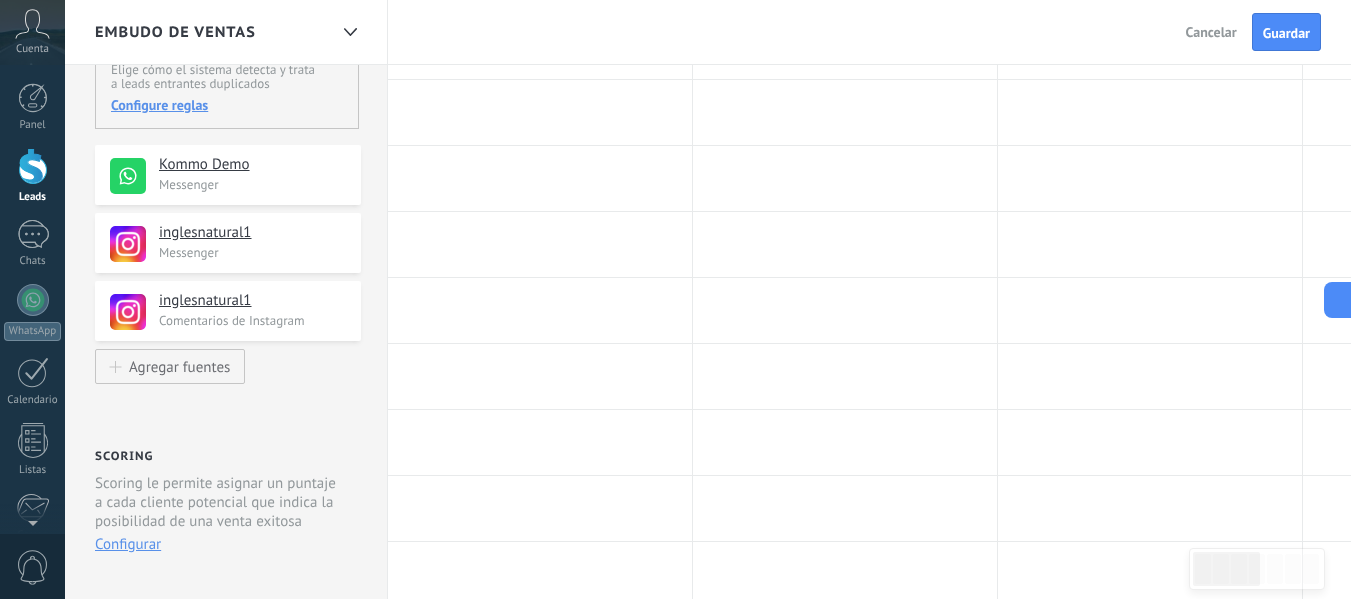 scroll, scrollTop: 0, scrollLeft: 0, axis: both 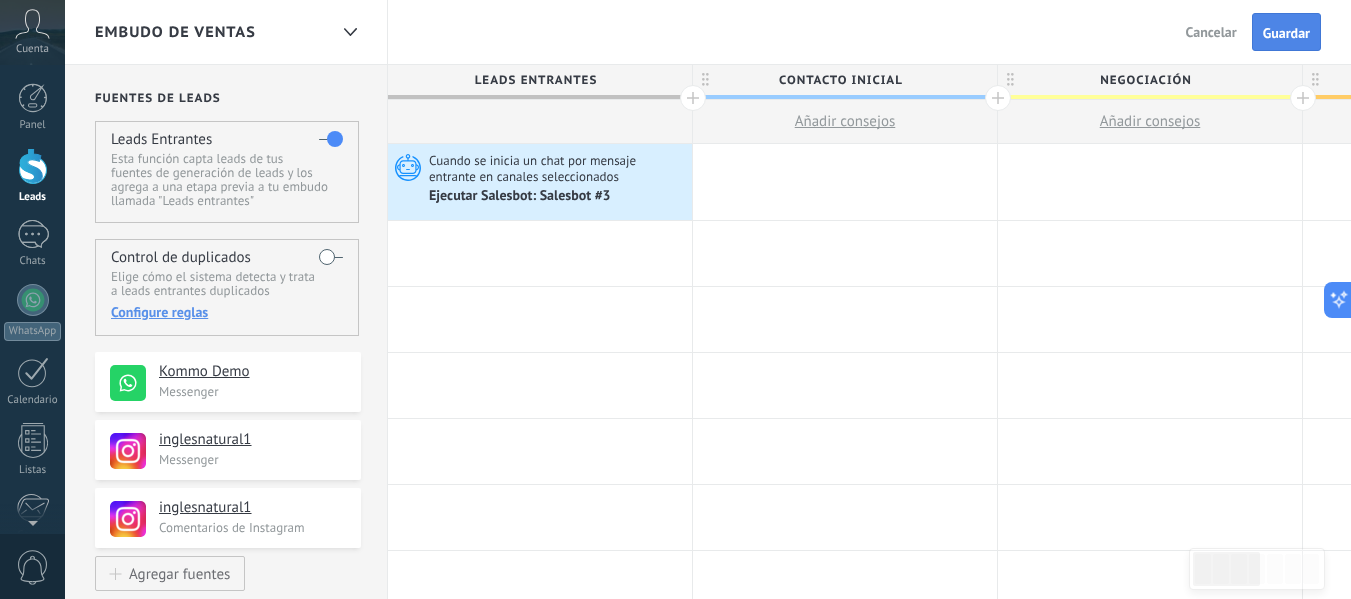 click on "Guardar" at bounding box center (1286, 33) 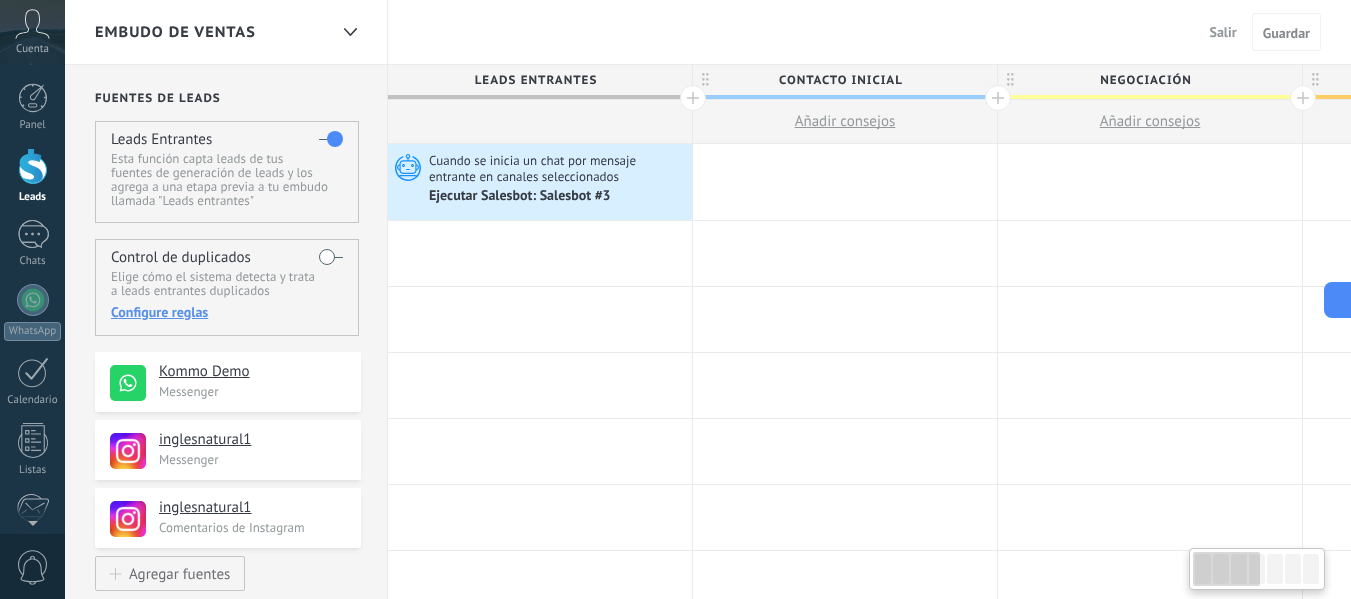 click on "Cuenta" at bounding box center [32, 32] 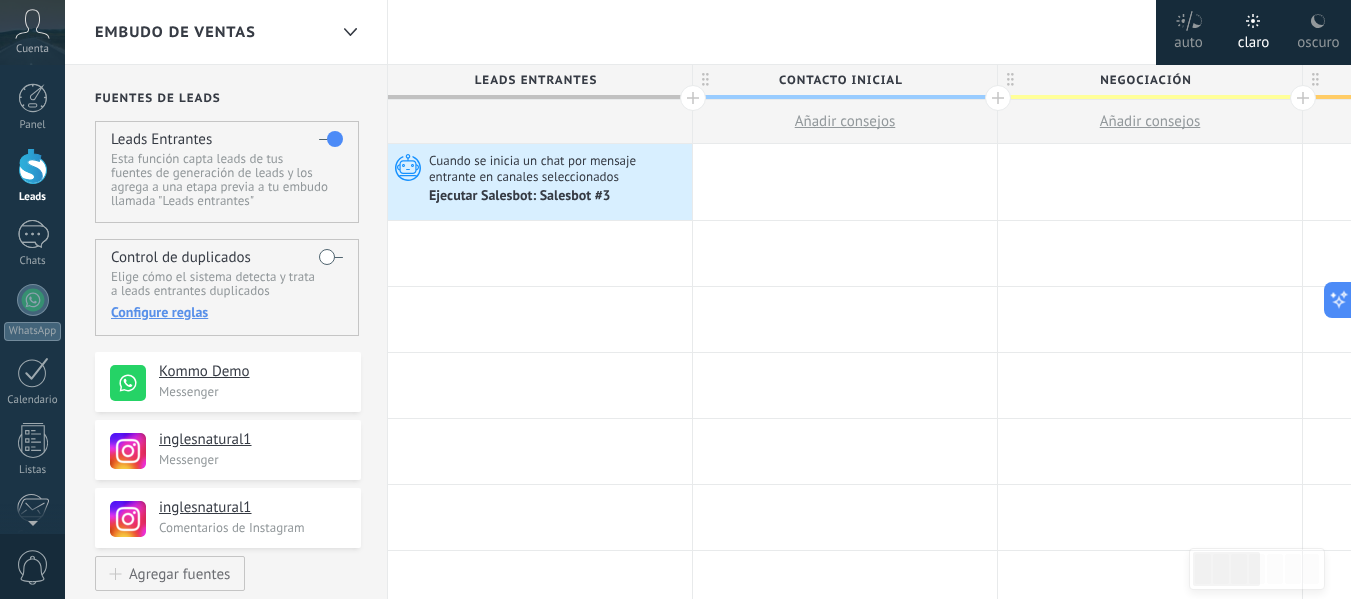 click on "Cuenta" at bounding box center (32, 32) 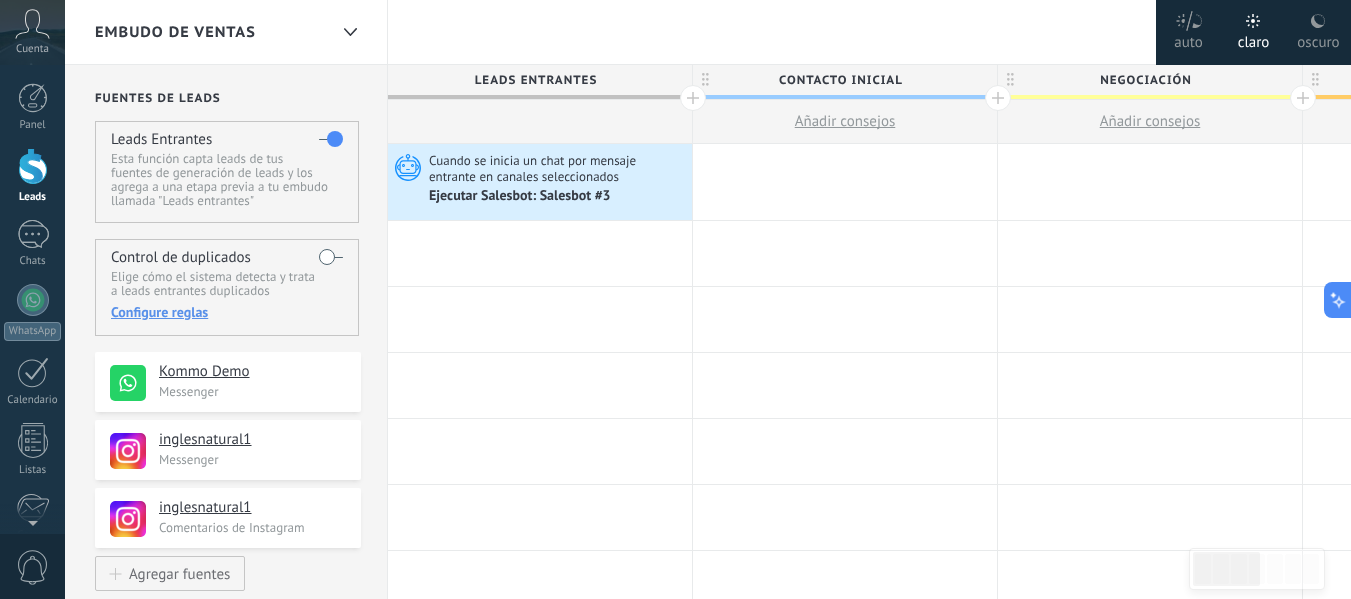 click at bounding box center (32, 24) 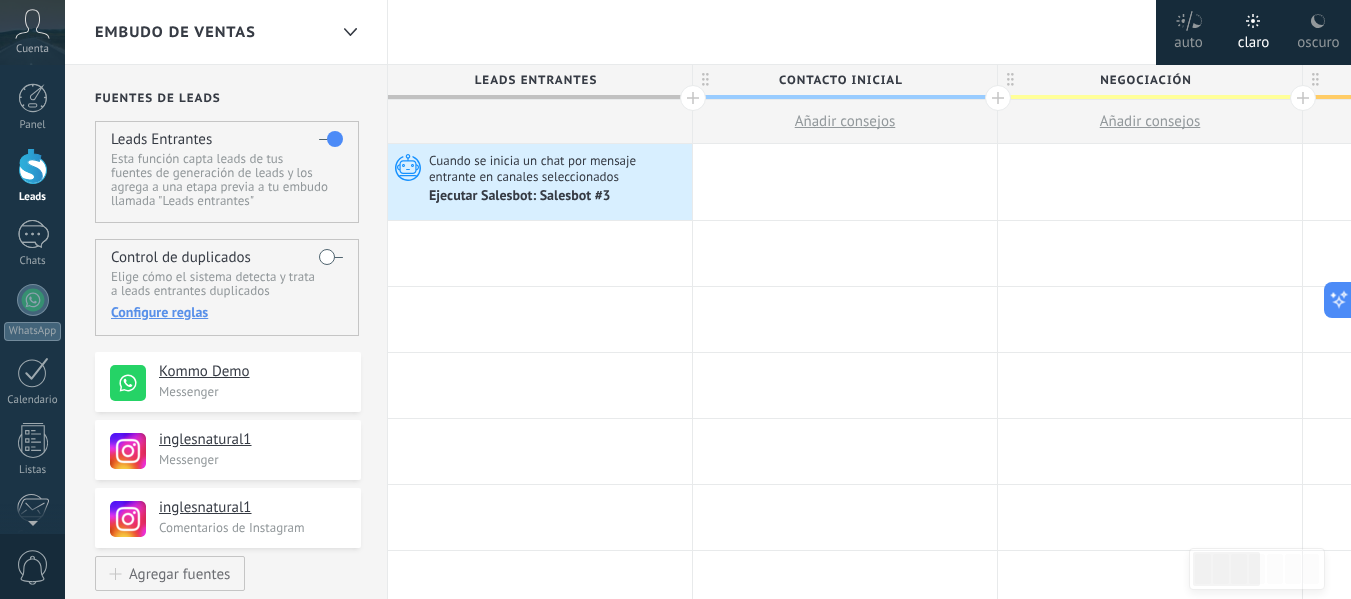 click on "Cuenta" at bounding box center (32, 49) 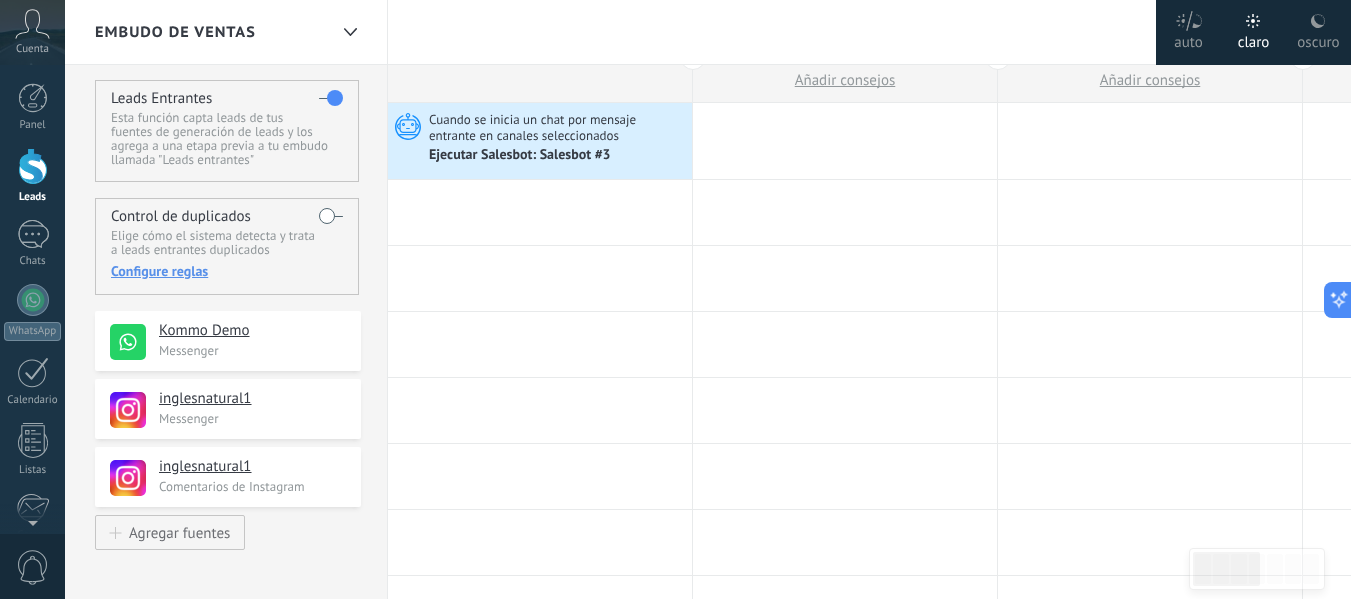 scroll, scrollTop: 0, scrollLeft: 0, axis: both 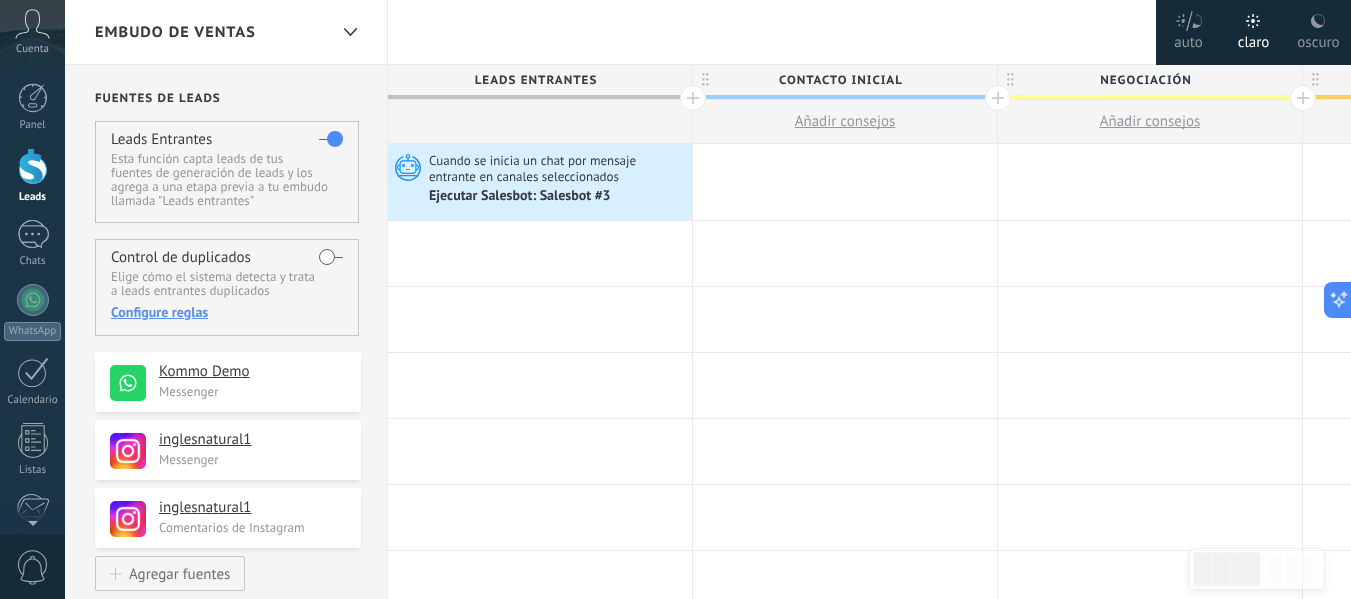 click at bounding box center [32, 24] 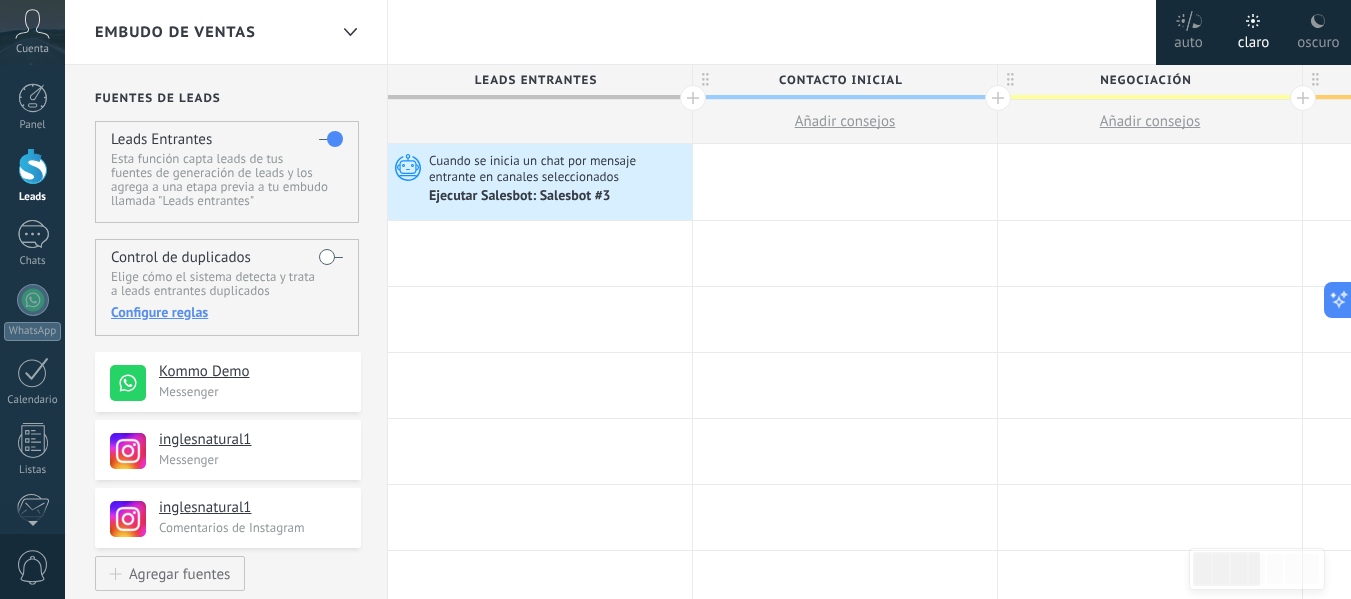 click at bounding box center (32, 24) 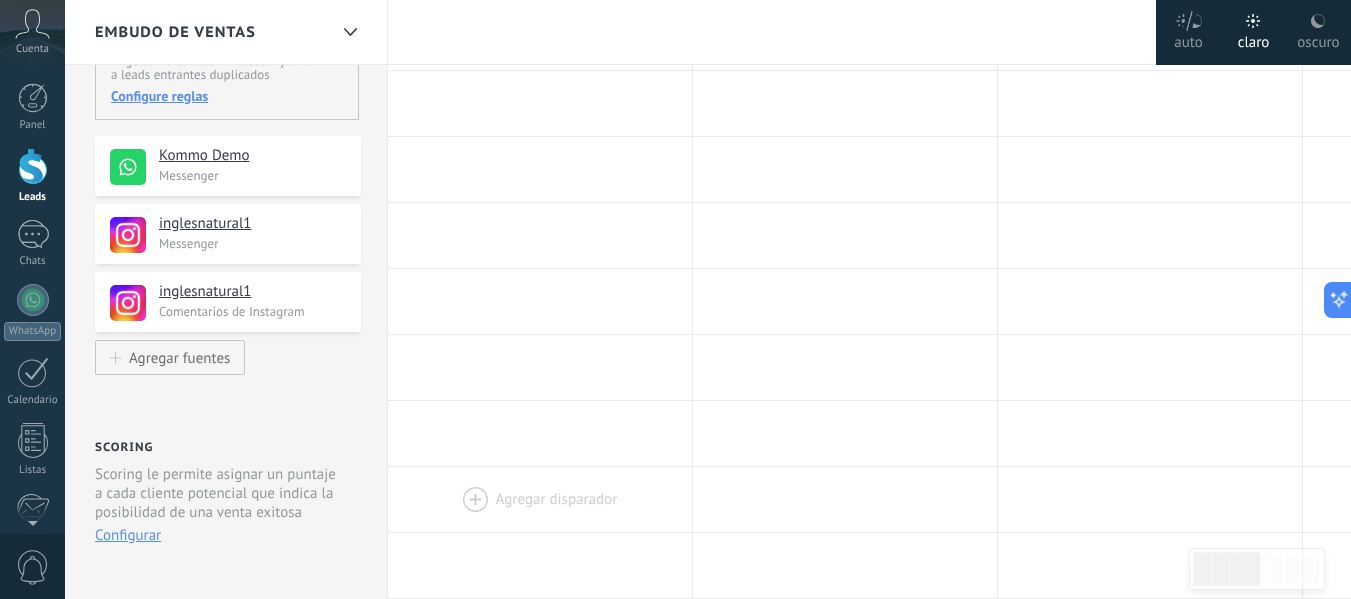 scroll, scrollTop: 400, scrollLeft: 0, axis: vertical 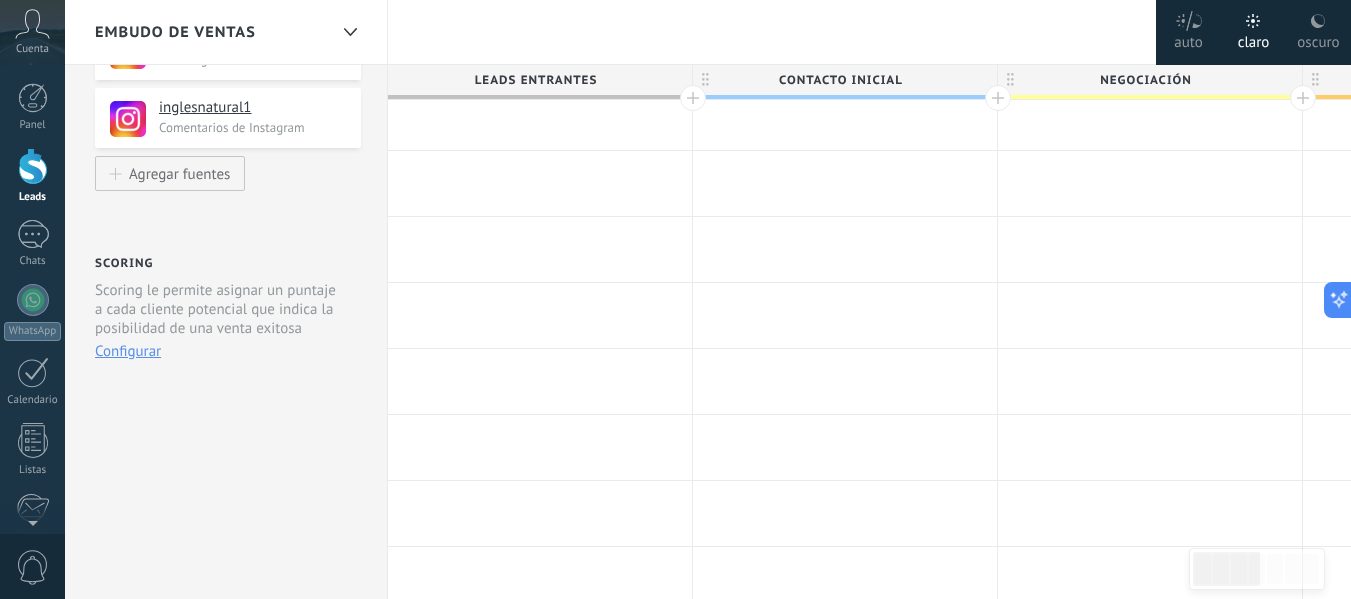 click on "Cuenta" at bounding box center (32, 49) 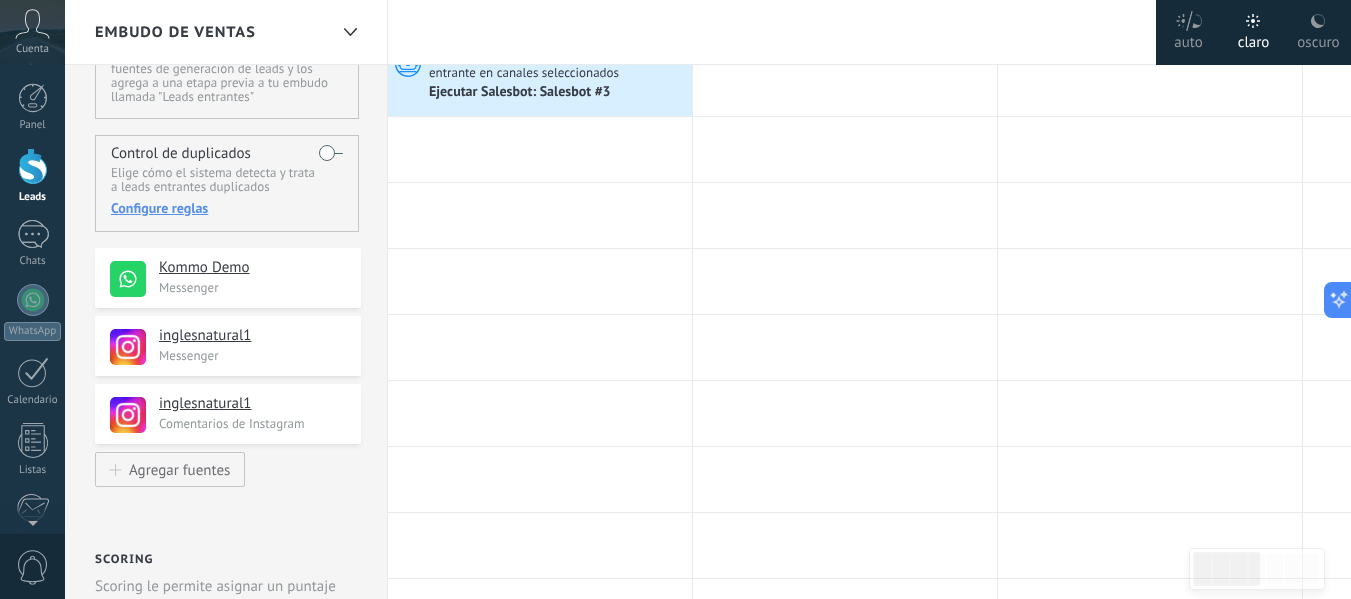 scroll, scrollTop: 100, scrollLeft: 0, axis: vertical 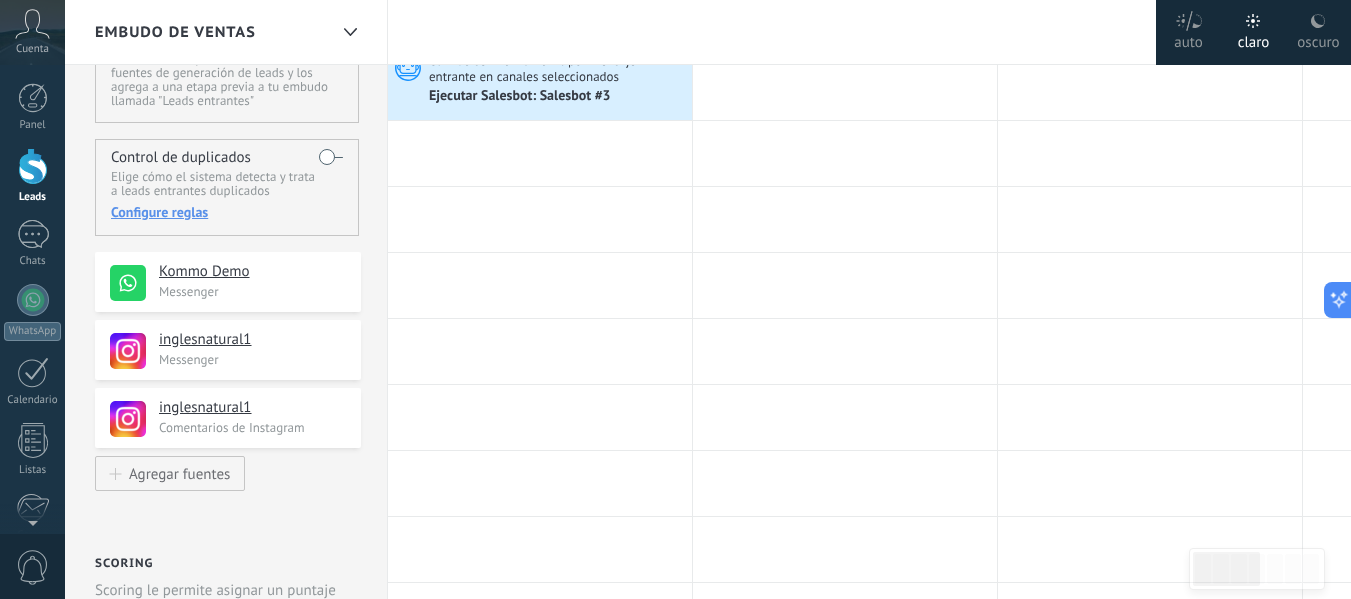 click at bounding box center (32, 24) 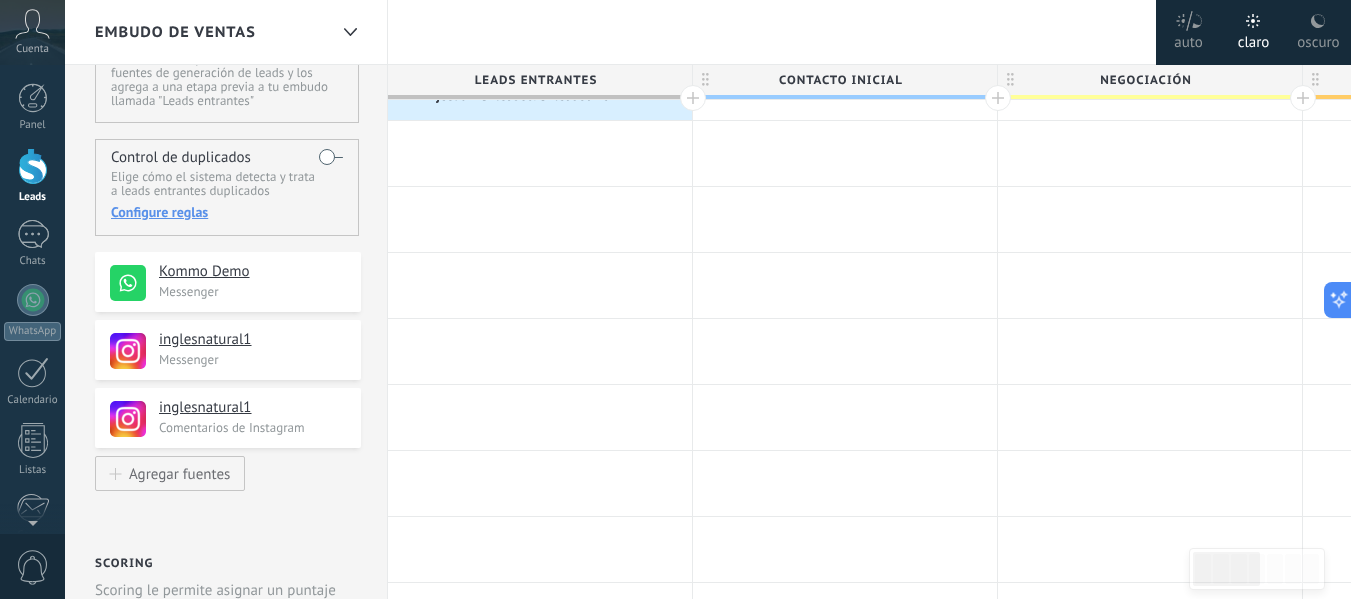 click at bounding box center (32, 24) 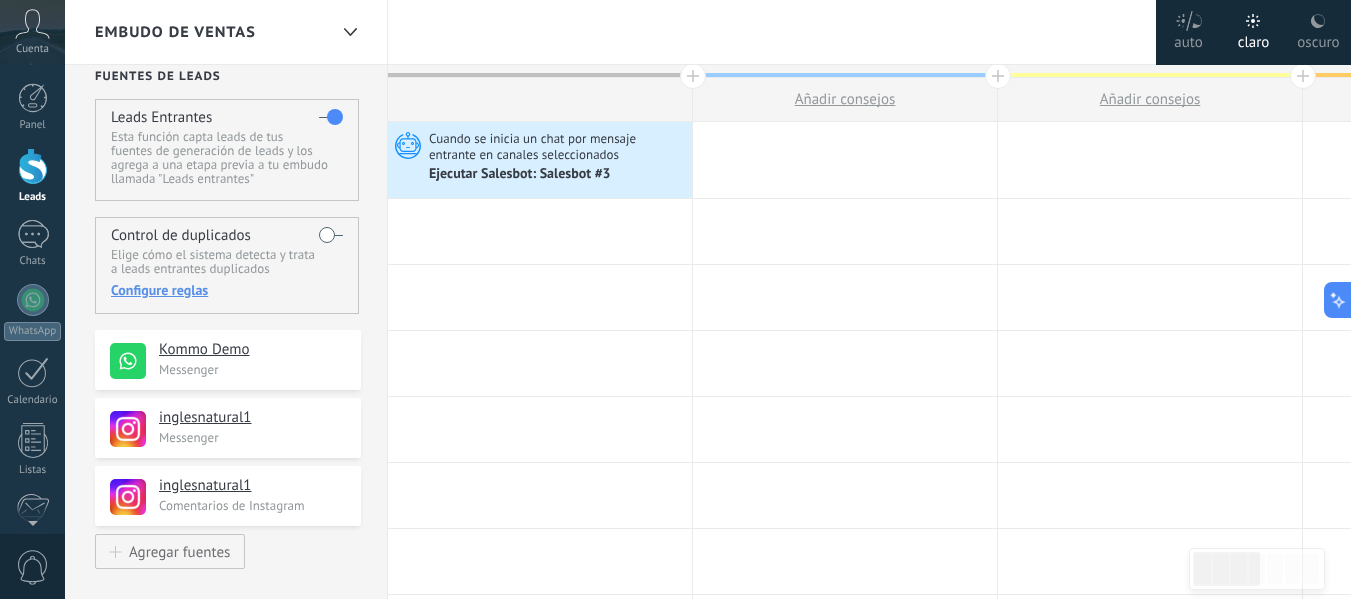 scroll, scrollTop: 0, scrollLeft: 0, axis: both 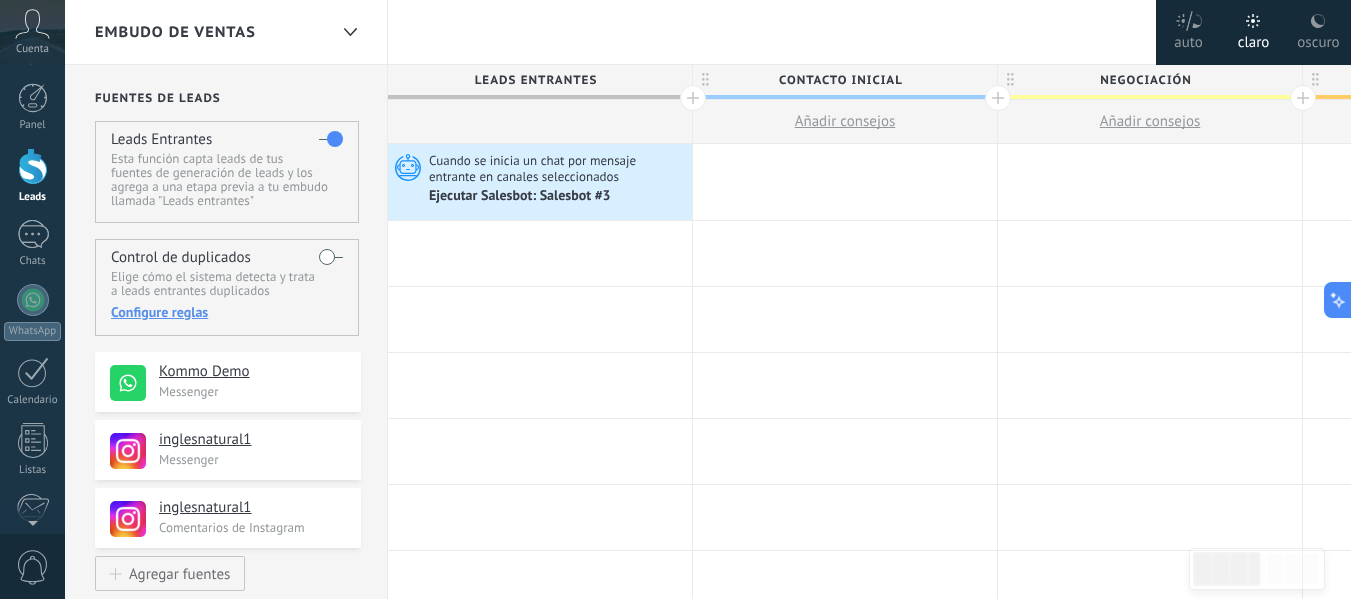 click at bounding box center (32, 24) 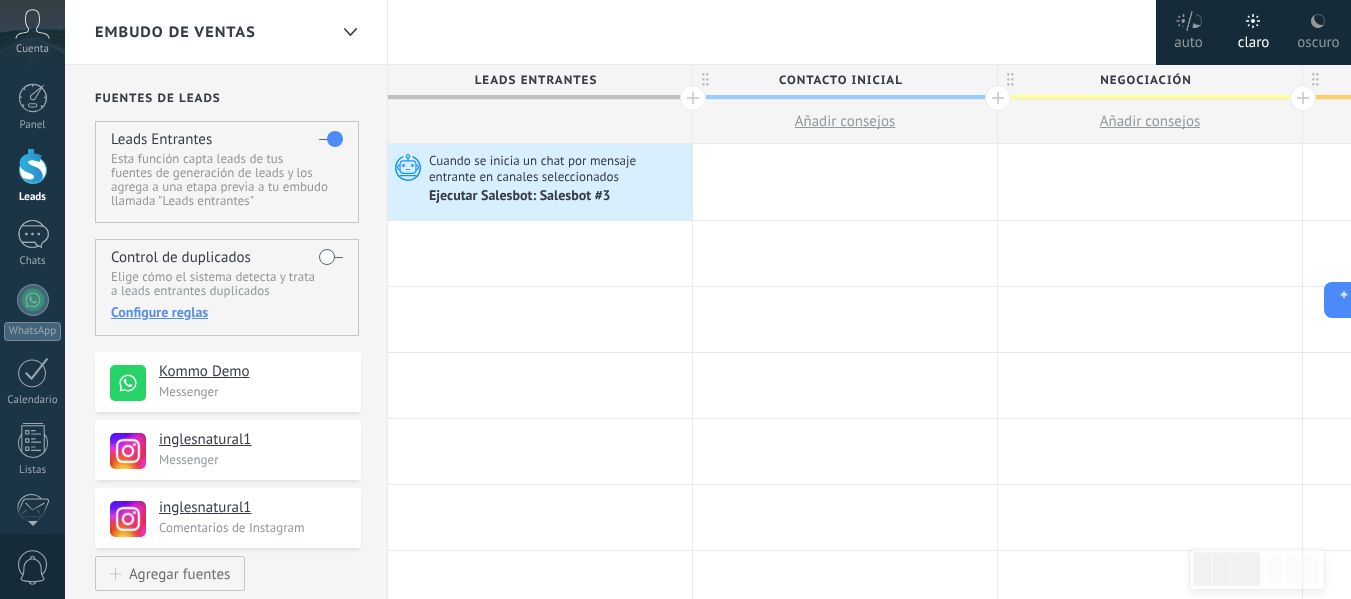 click at bounding box center [32, 24] 